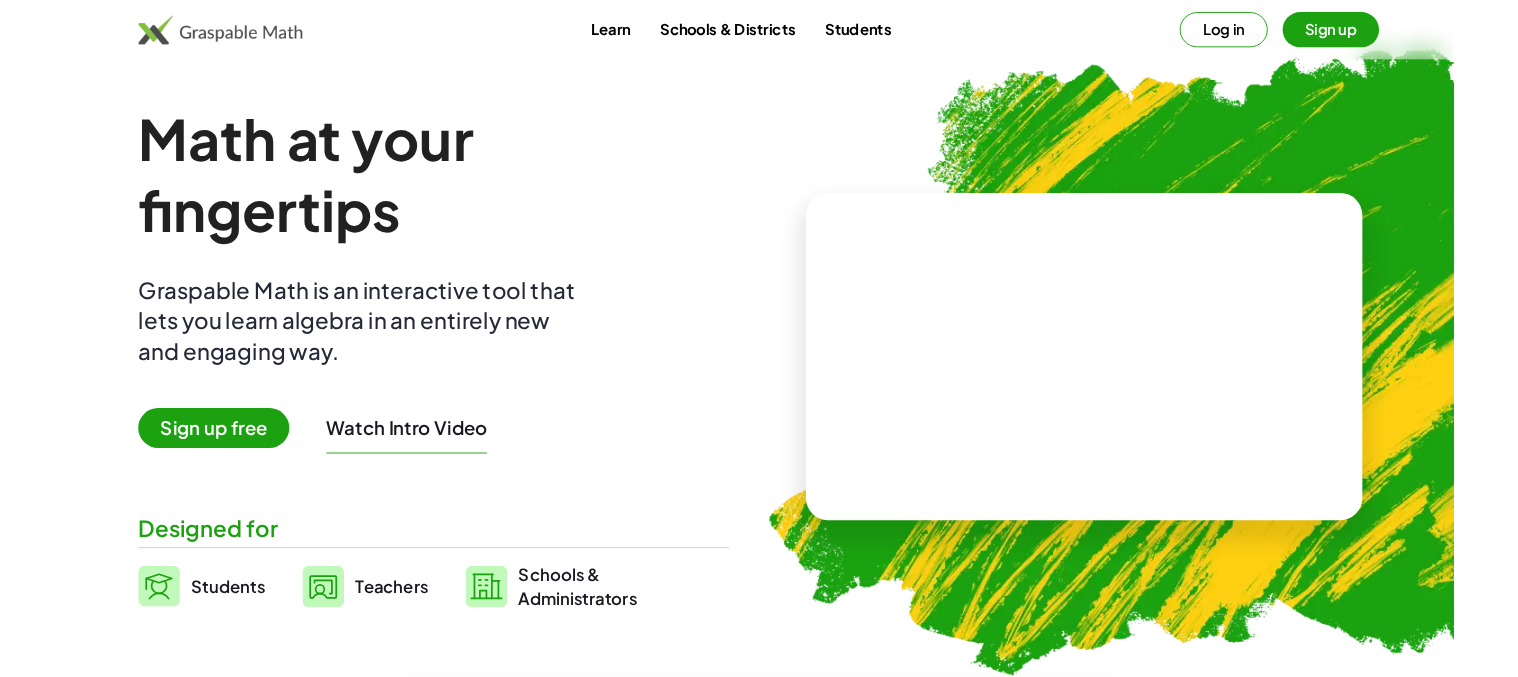 scroll, scrollTop: 0, scrollLeft: 0, axis: both 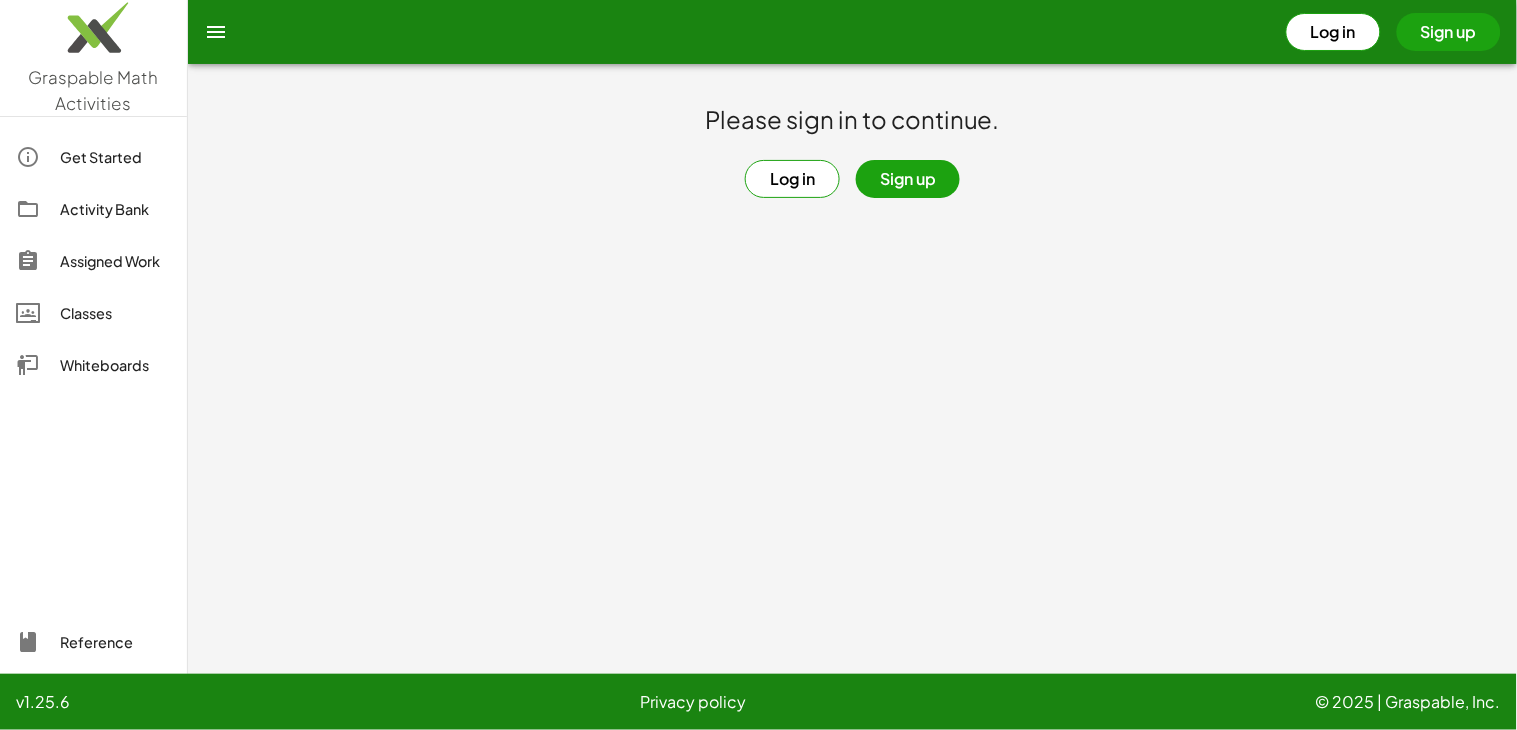 click on "Log in" at bounding box center [1333, 32] 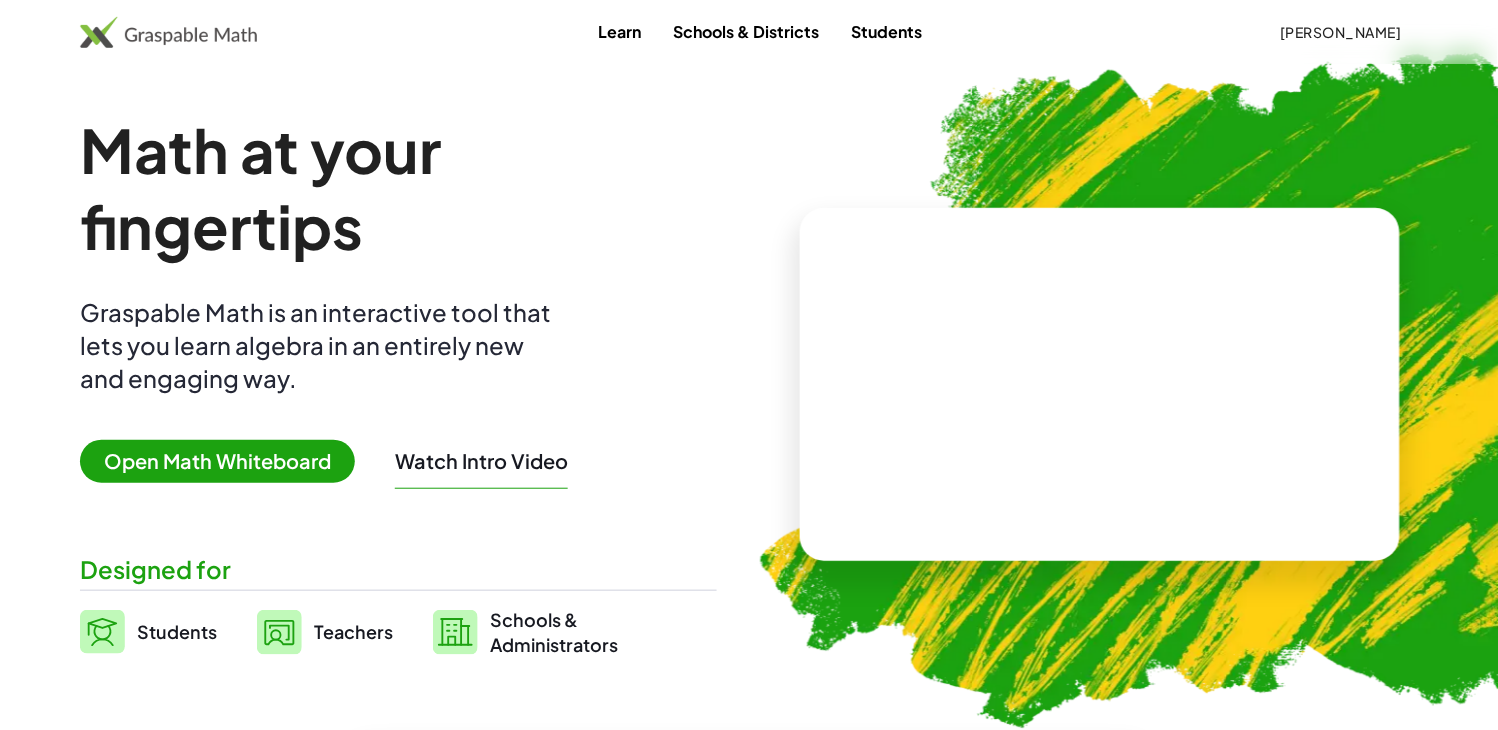 click on "Open Math Whiteboard" at bounding box center (217, 461) 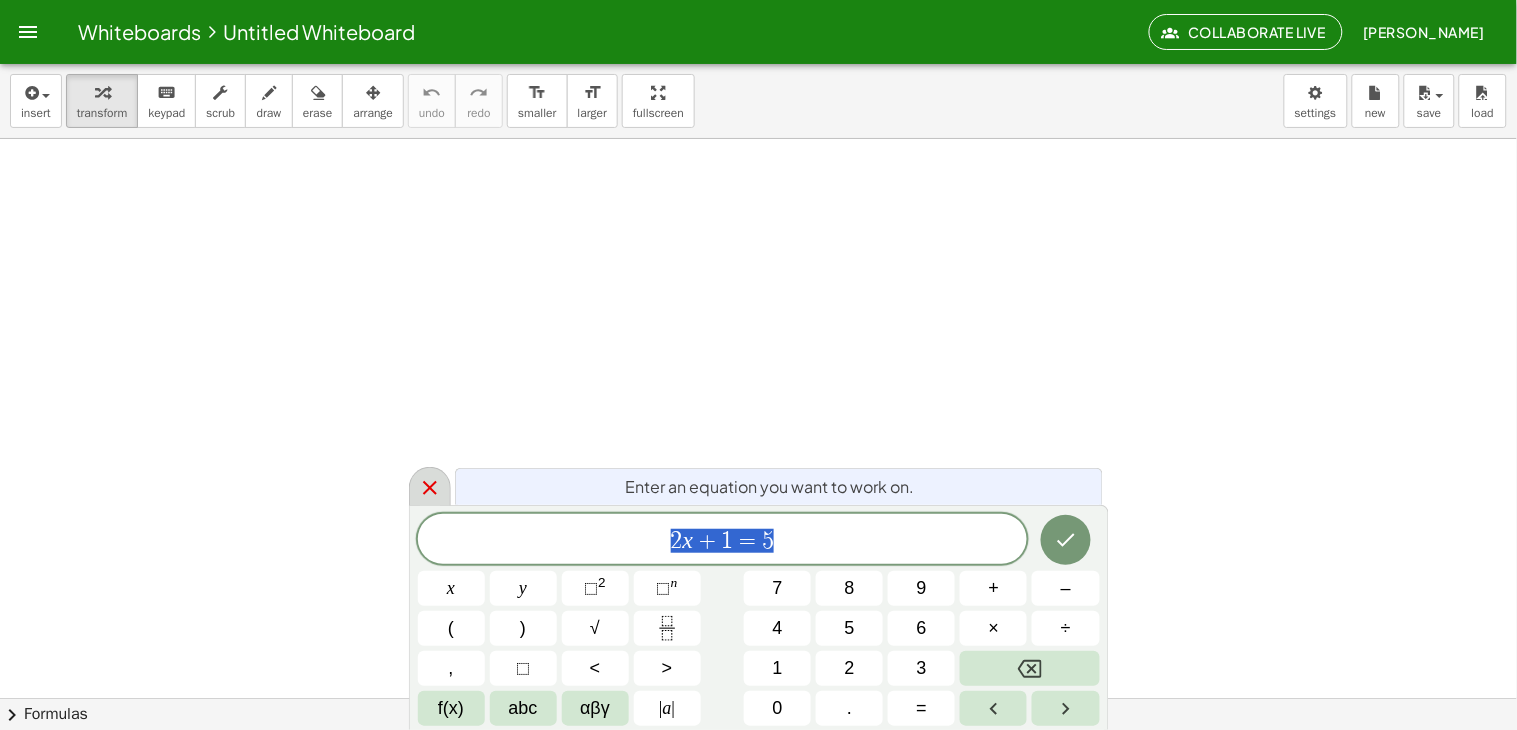 click 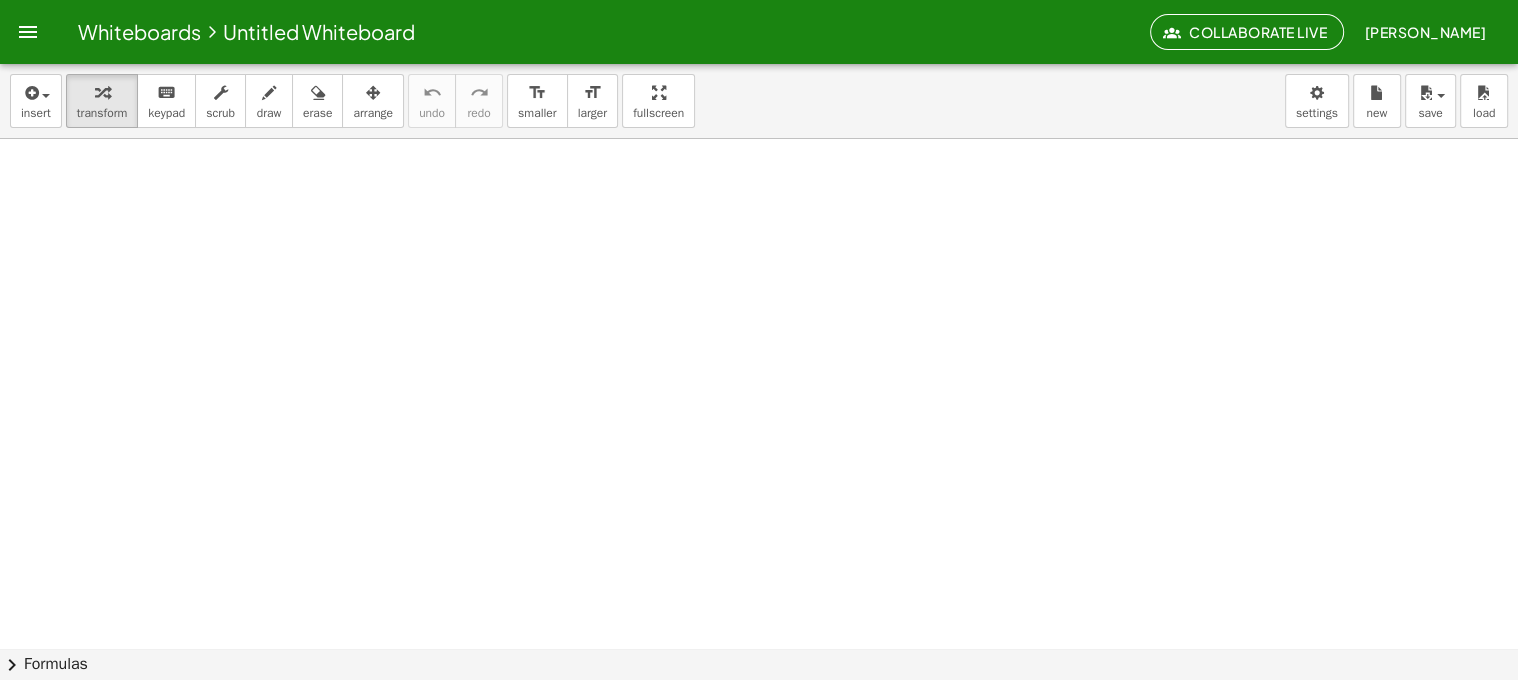 click on "Whiteboards" at bounding box center (139, 31) 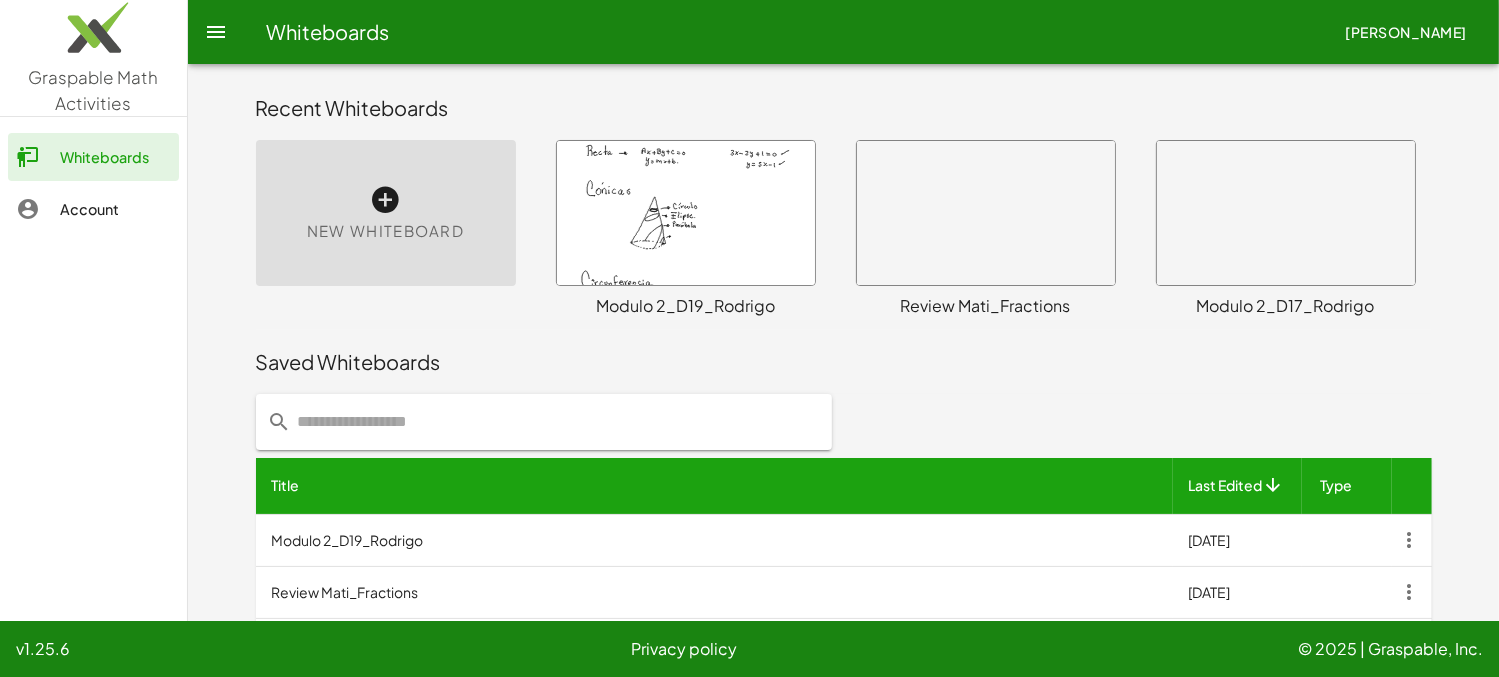 click at bounding box center [686, 213] 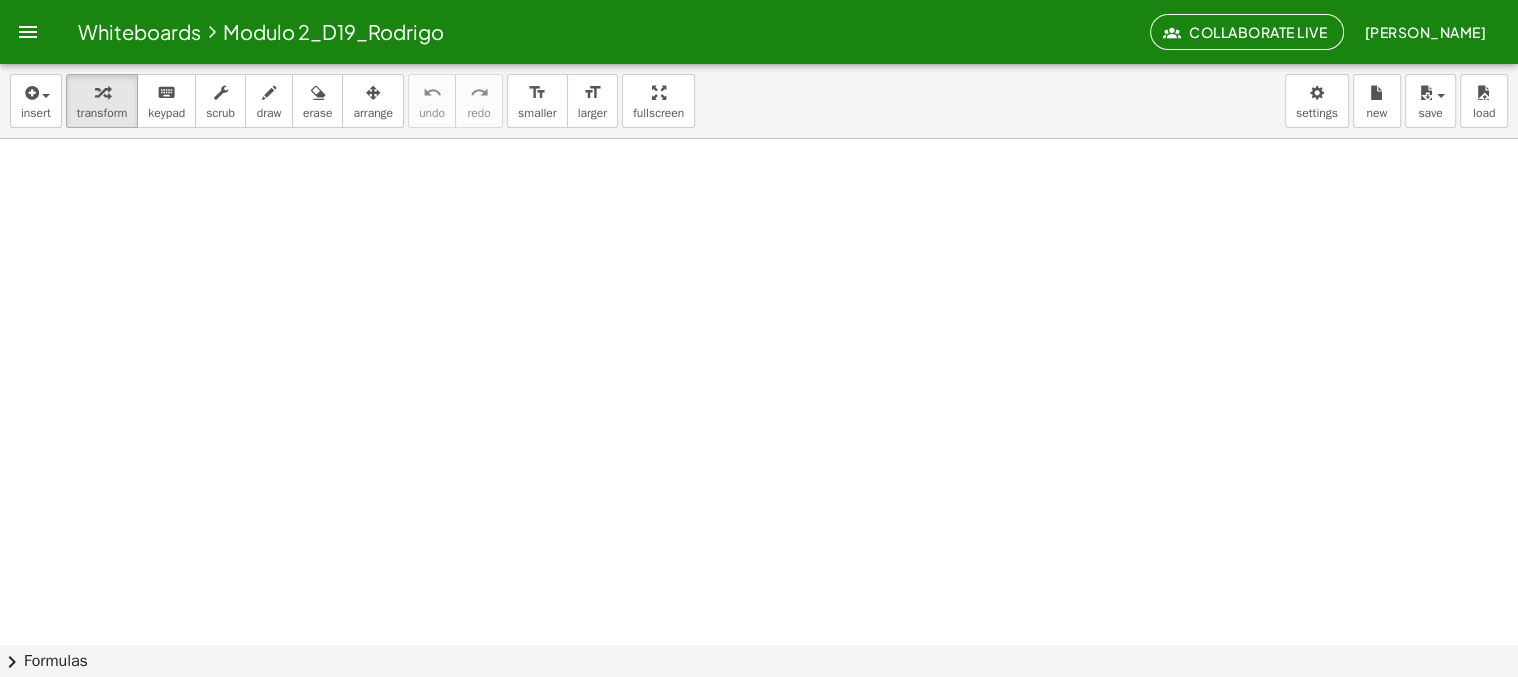 scroll, scrollTop: 24302, scrollLeft: 0, axis: vertical 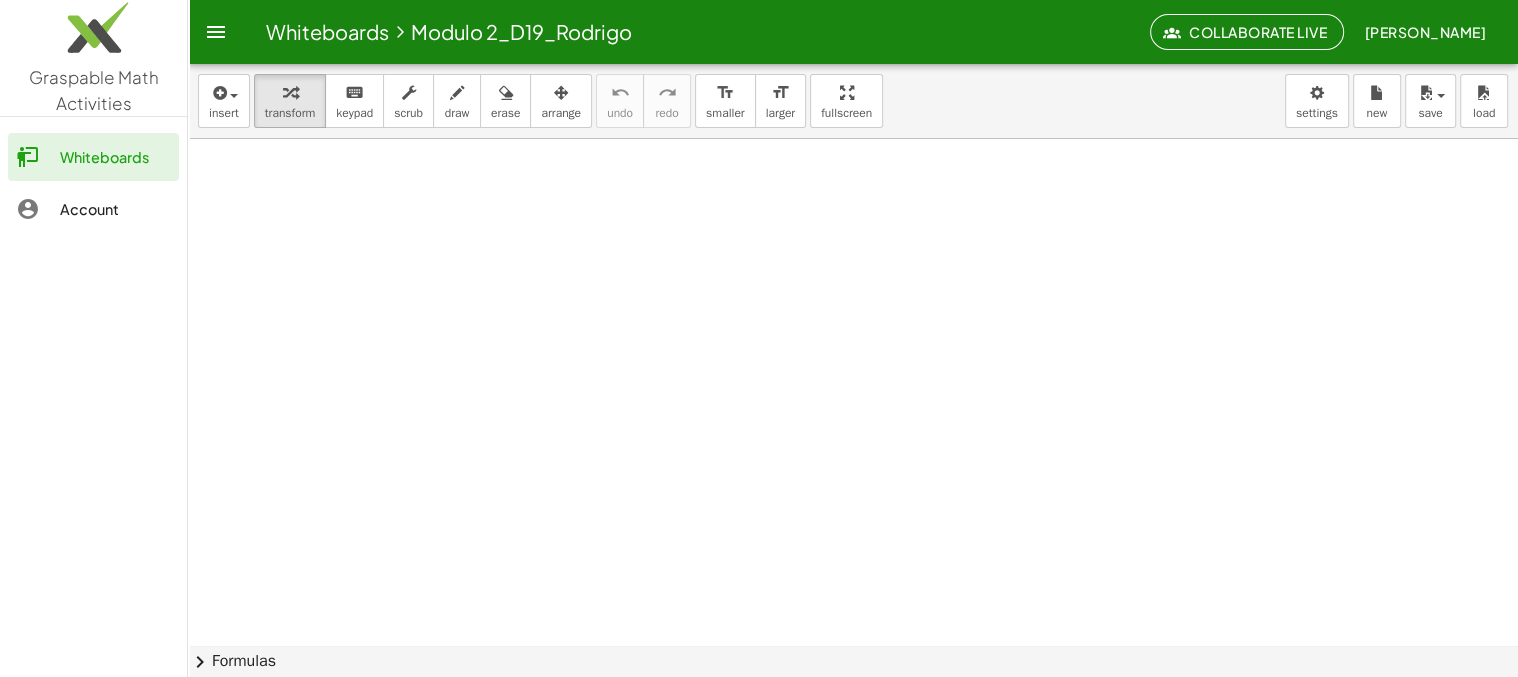 click on "Whiteboards" 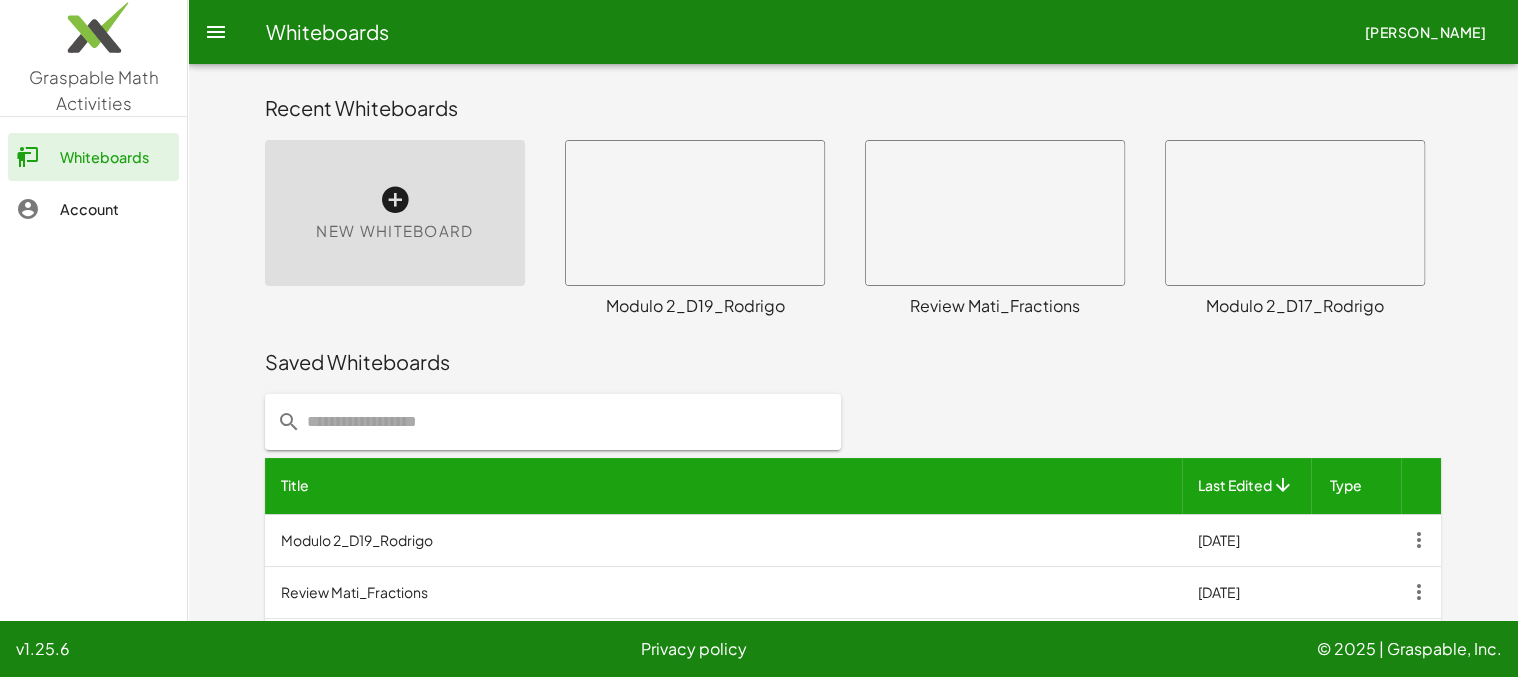 click on "New Whiteboard" at bounding box center [395, 213] 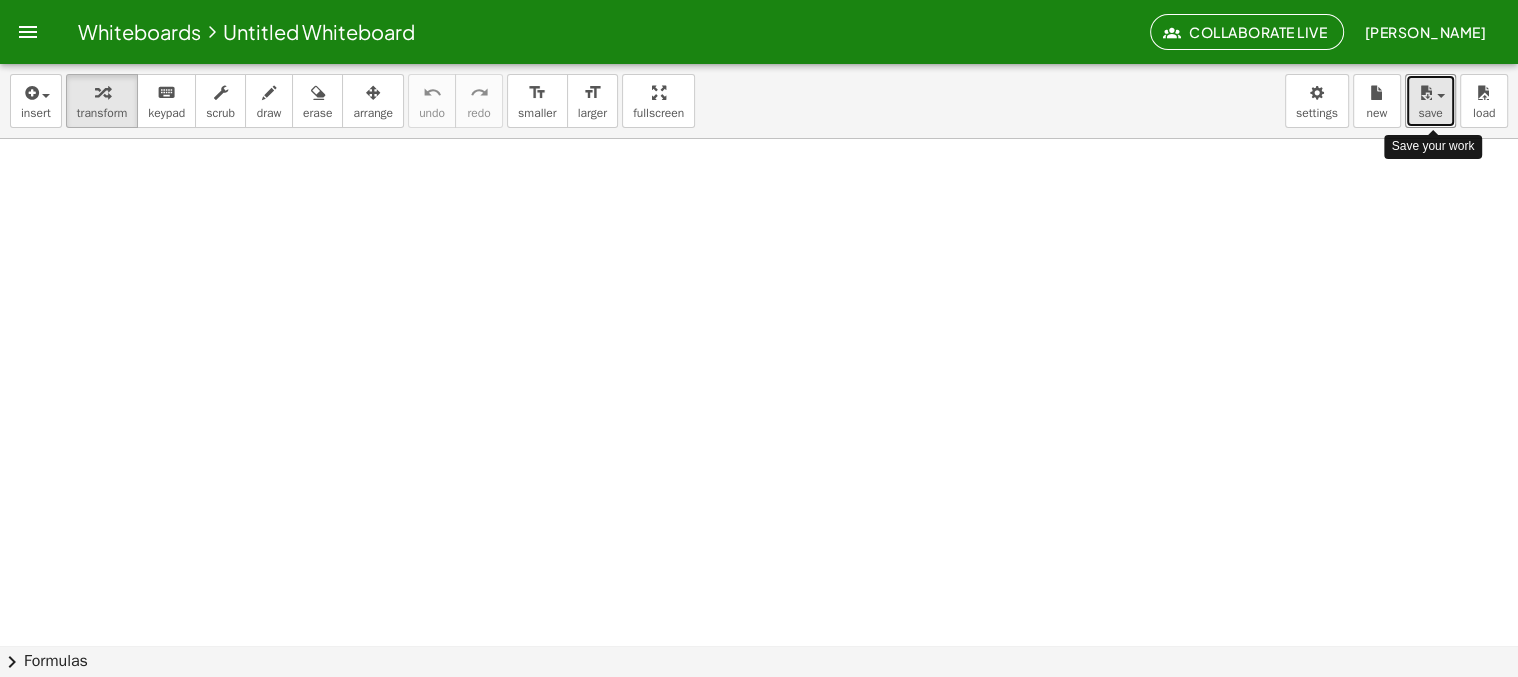 click at bounding box center (1425, 93) 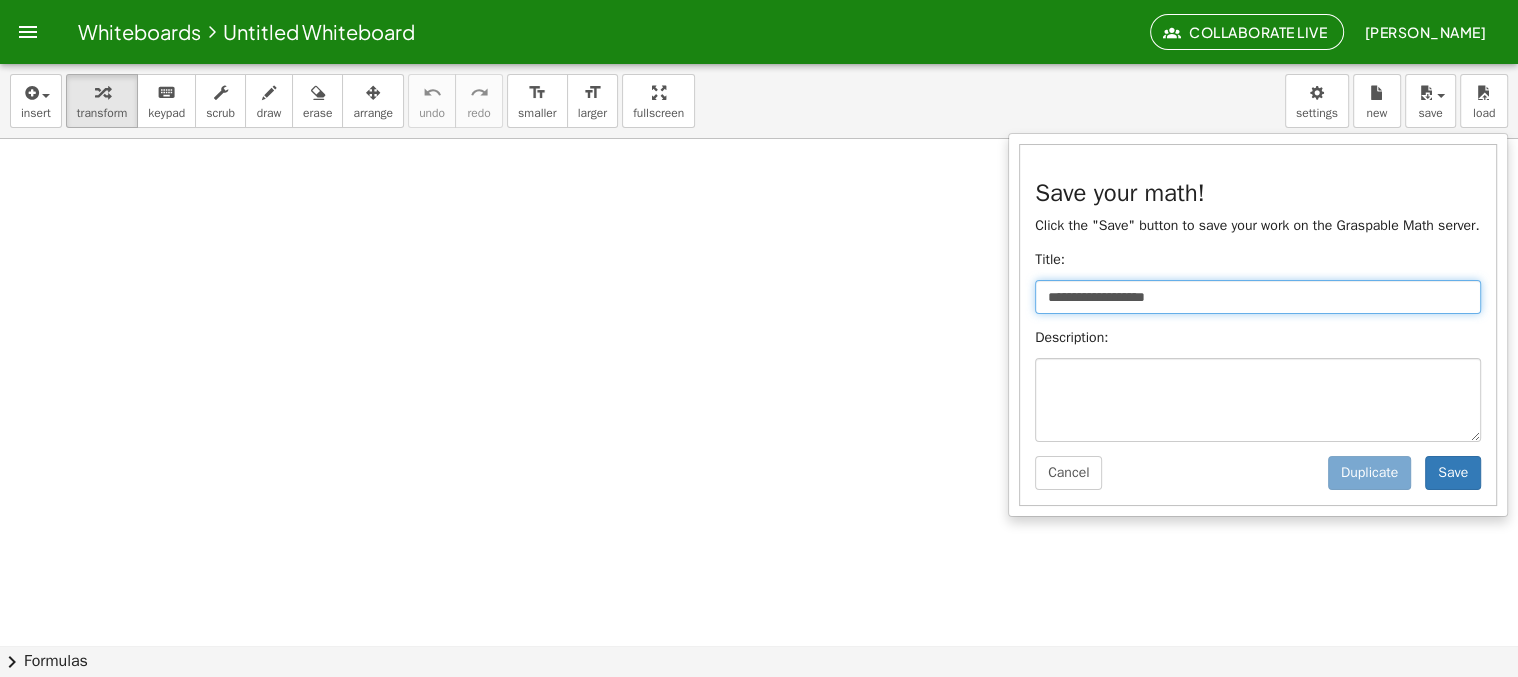 click on "**********" at bounding box center (1258, 297) 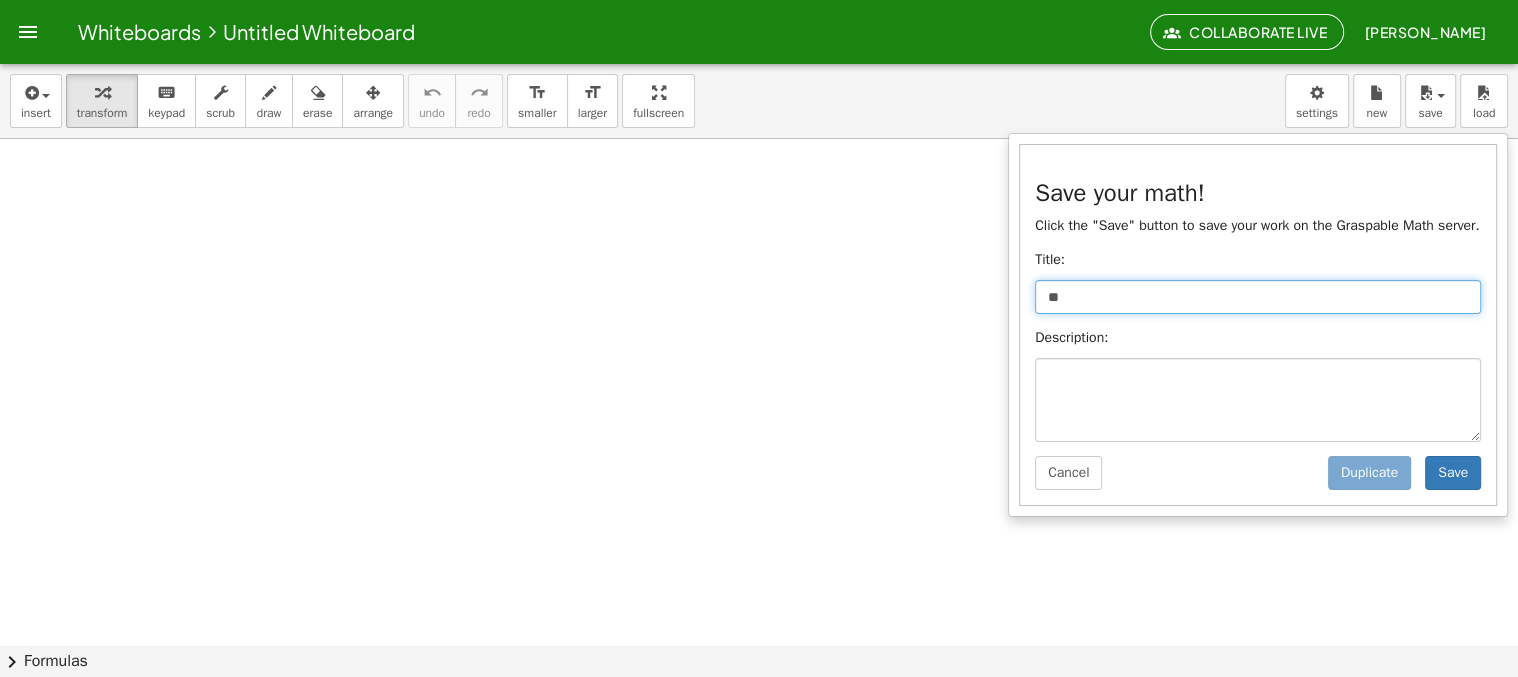 type on "*" 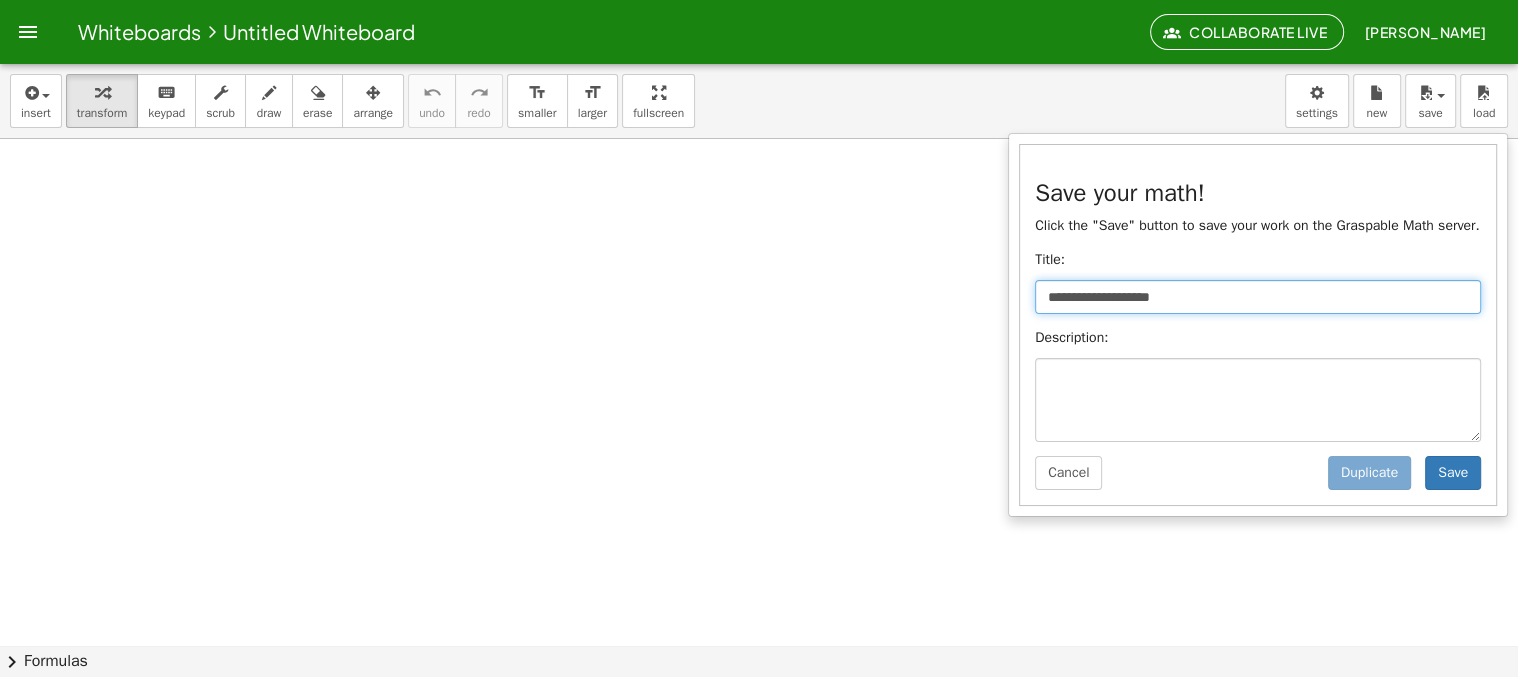 click on "**********" at bounding box center (1258, 297) 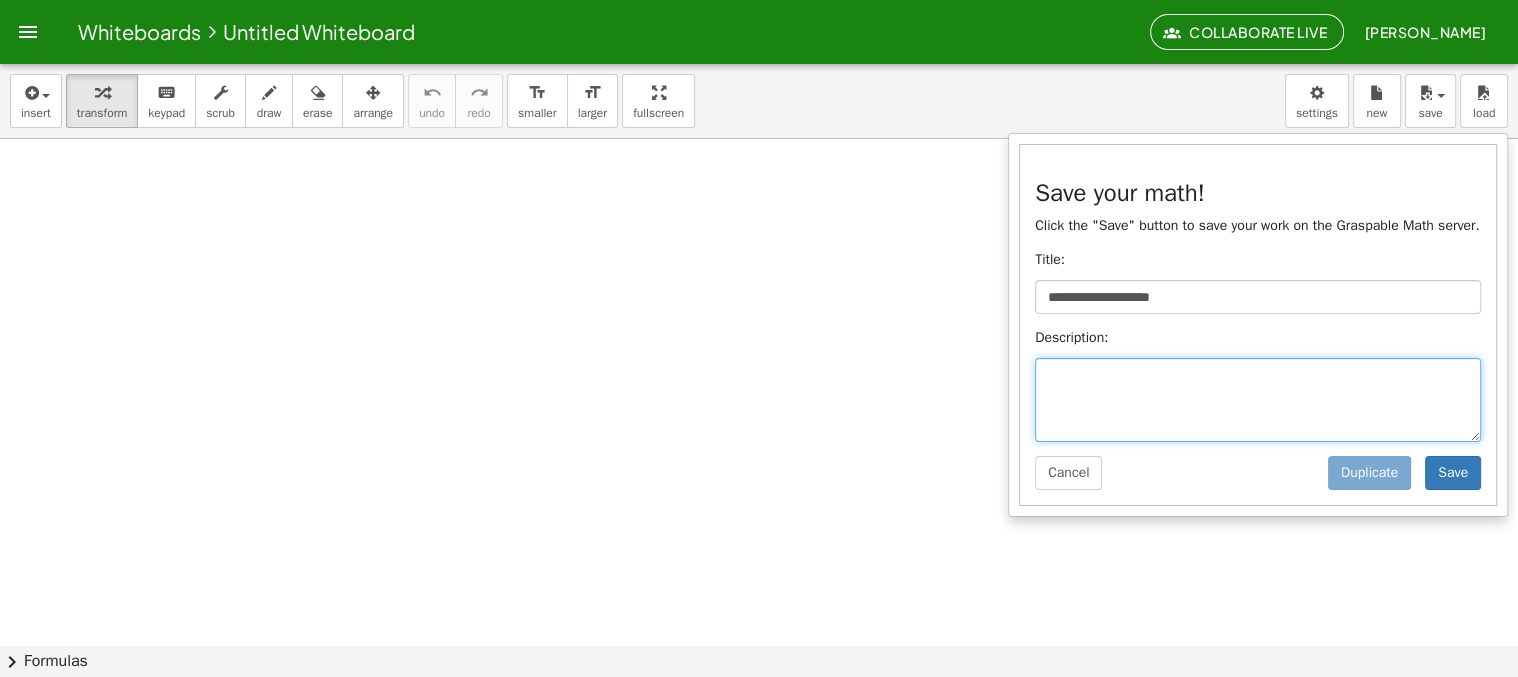 click at bounding box center (1258, 400) 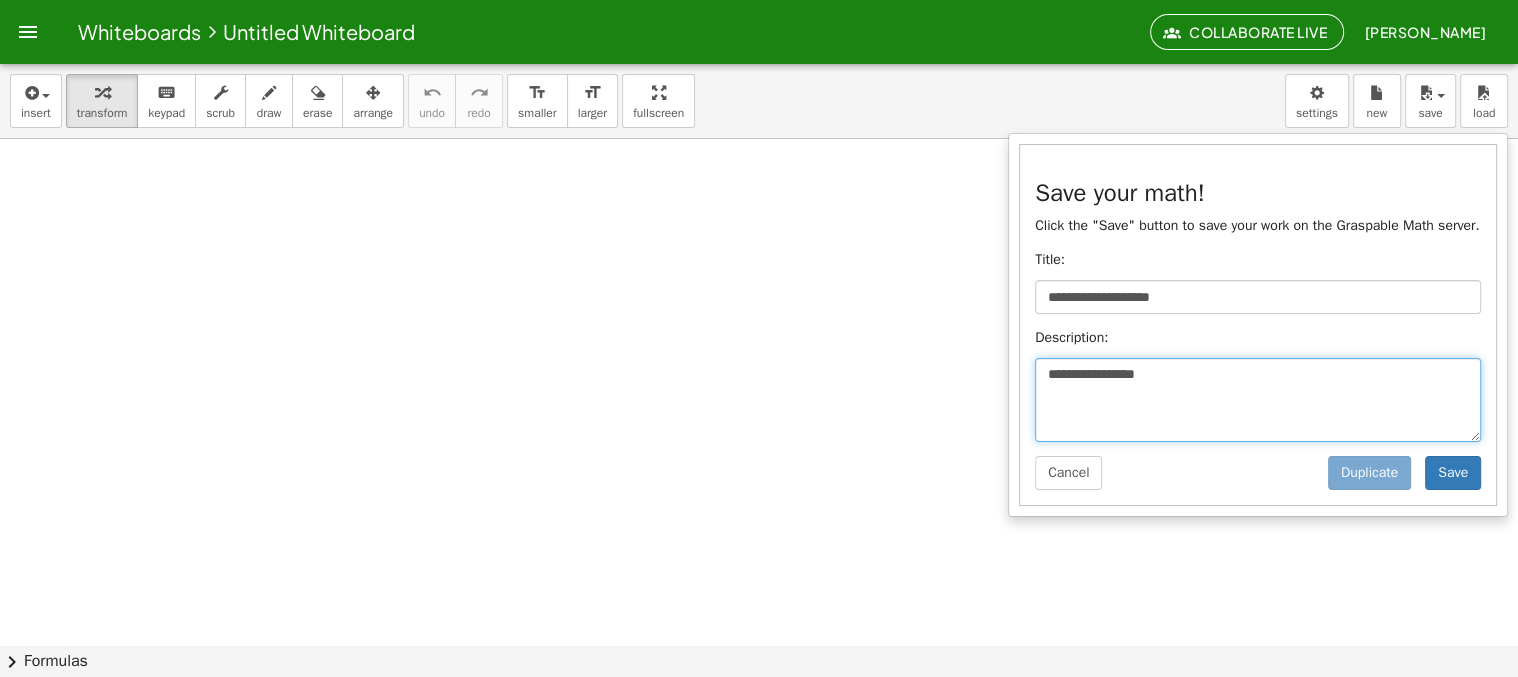 type on "**********" 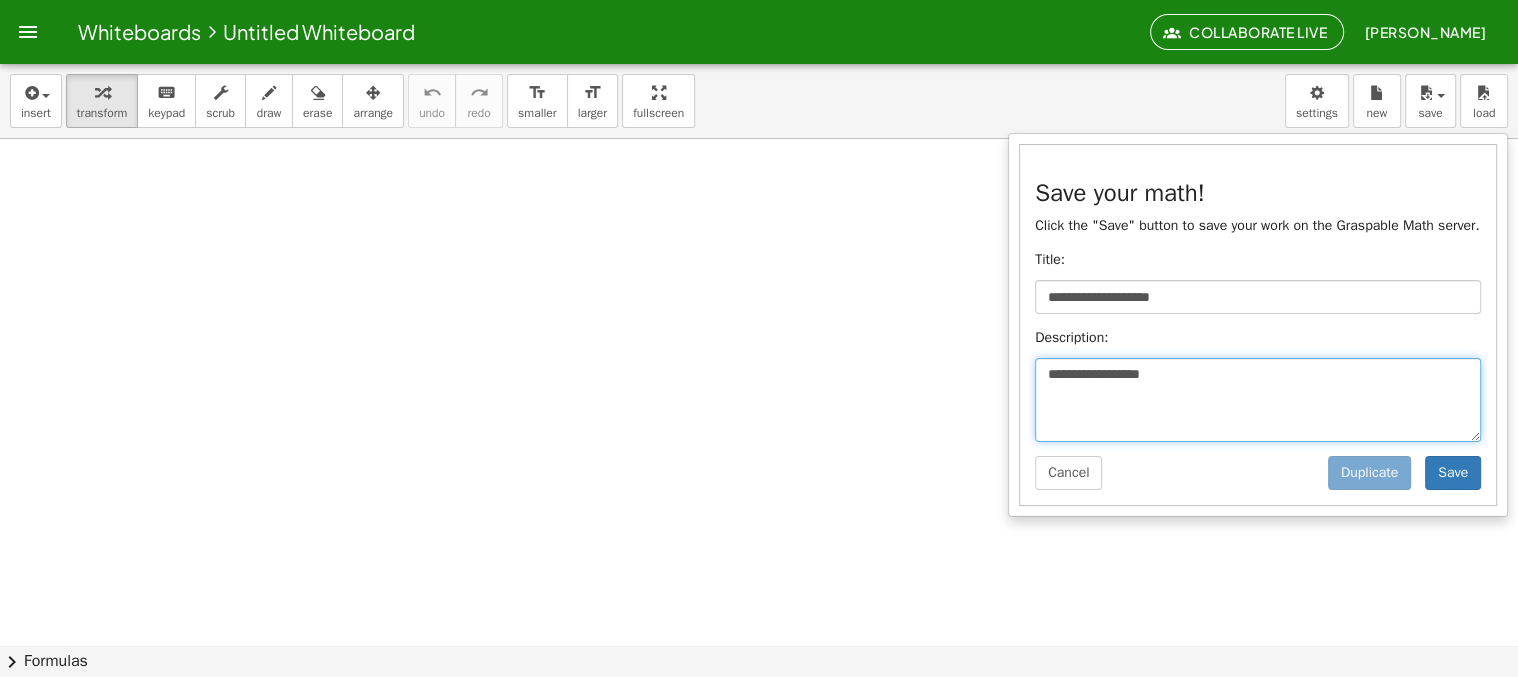 click on "**********" at bounding box center [1258, 400] 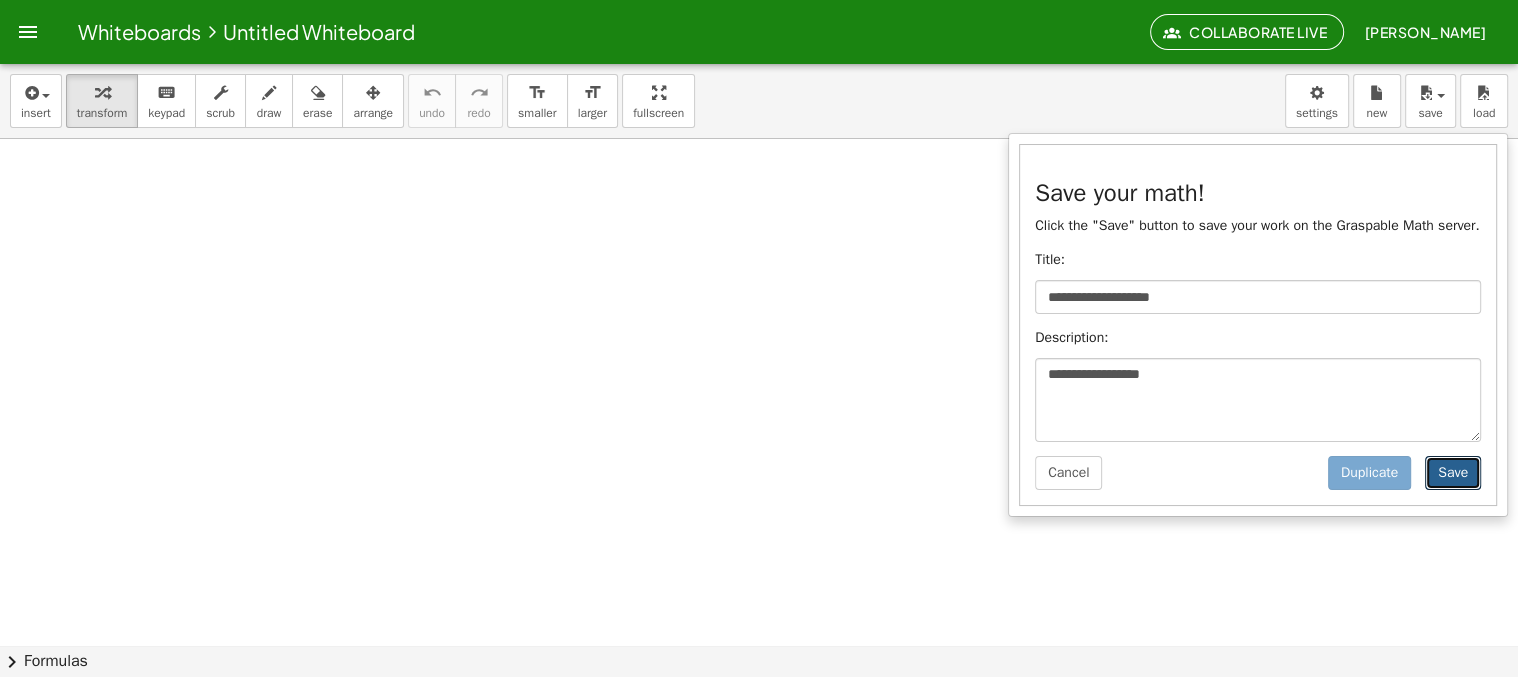 click on "Save" at bounding box center (1453, 473) 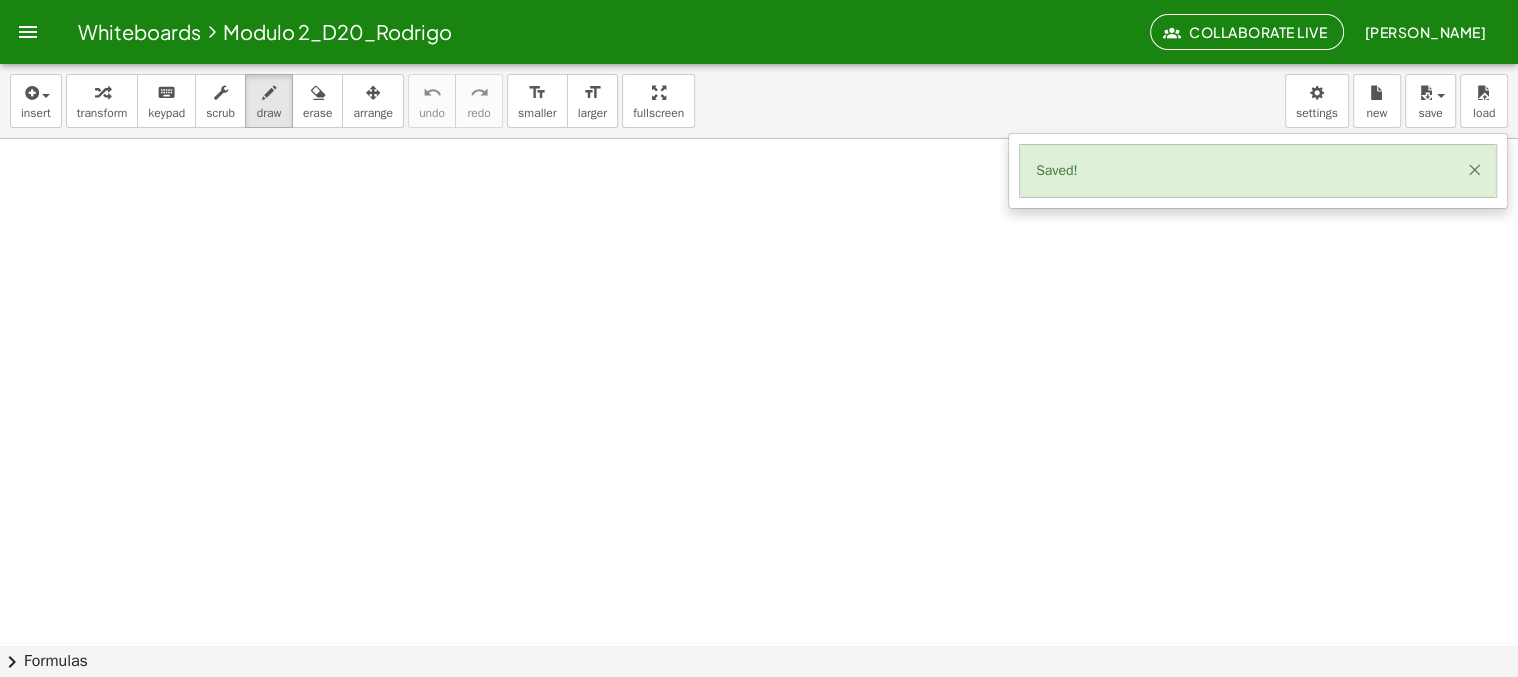 click on "×" at bounding box center (1474, 169) 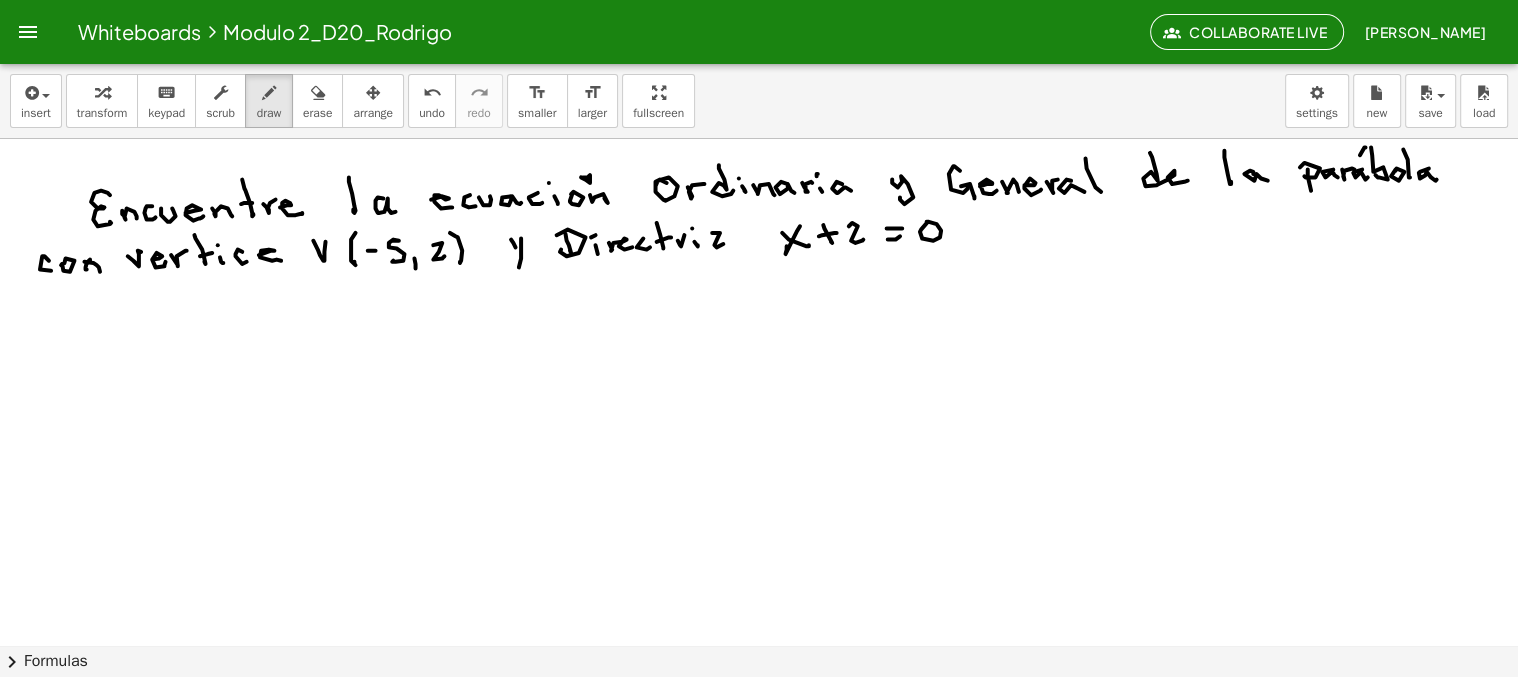 scroll, scrollTop: 88, scrollLeft: 0, axis: vertical 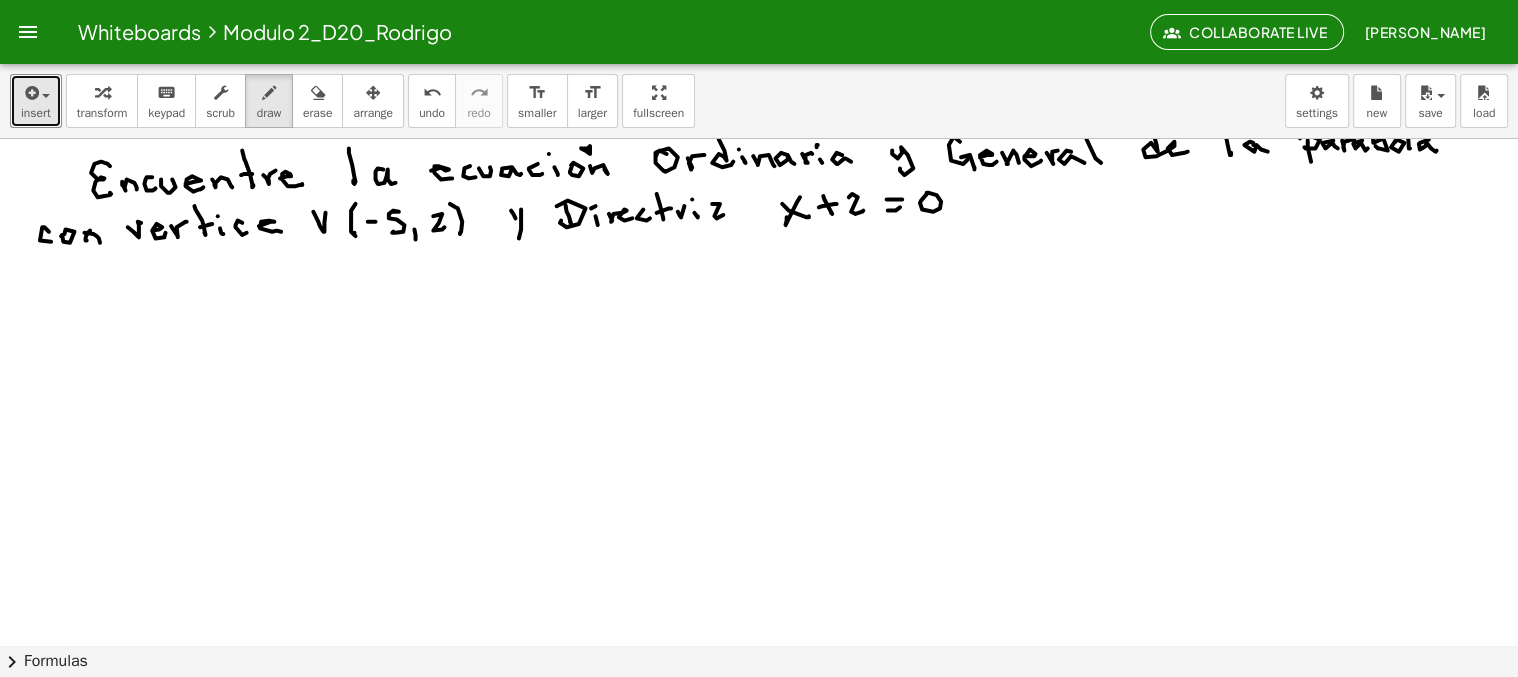 click at bounding box center (41, 95) 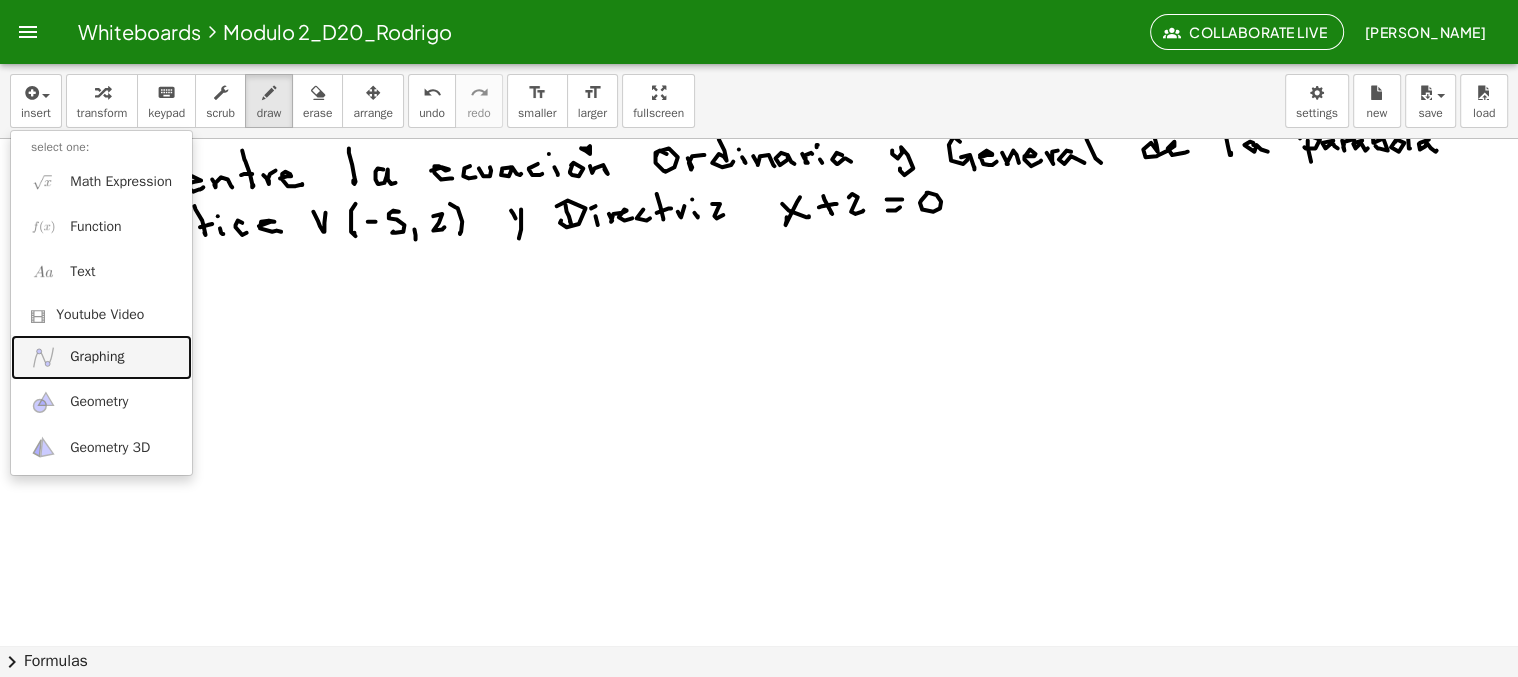 click on "Graphing" at bounding box center [97, 357] 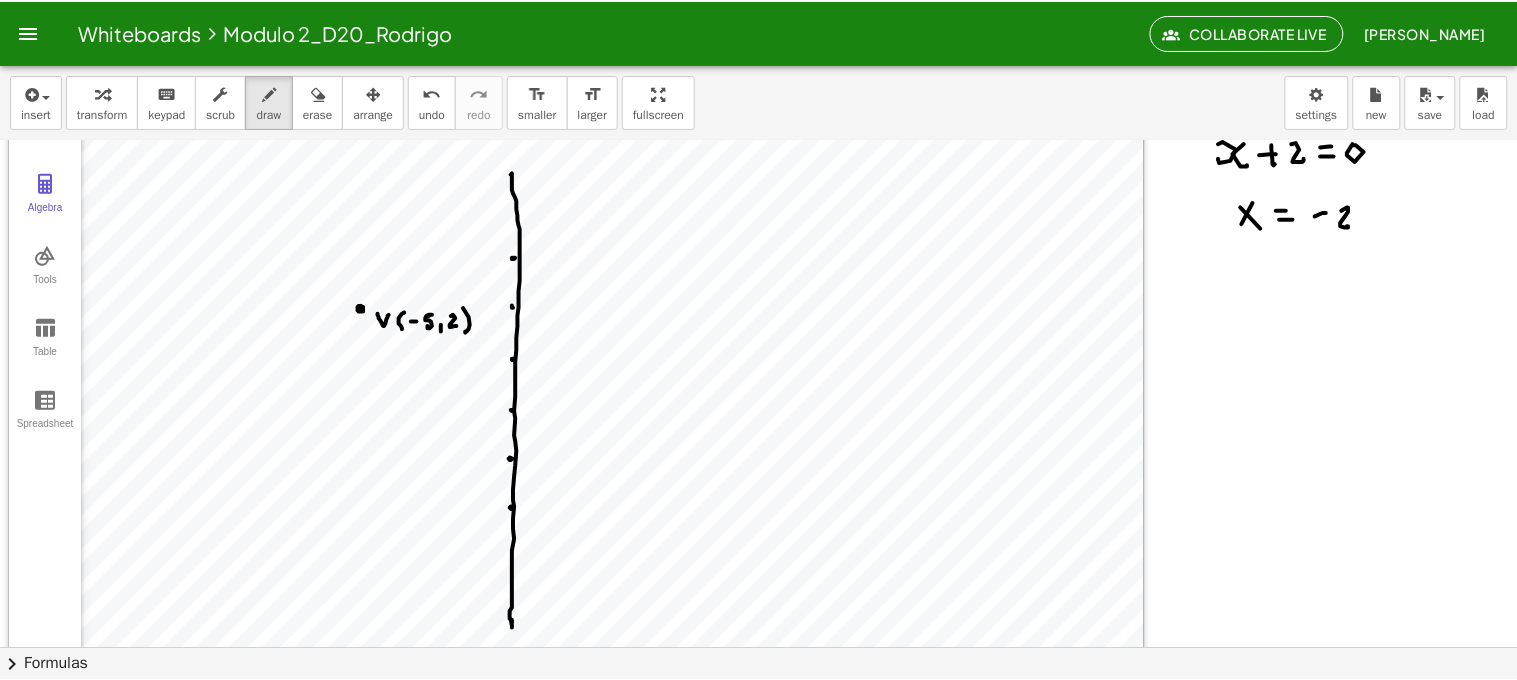scroll, scrollTop: 207, scrollLeft: 0, axis: vertical 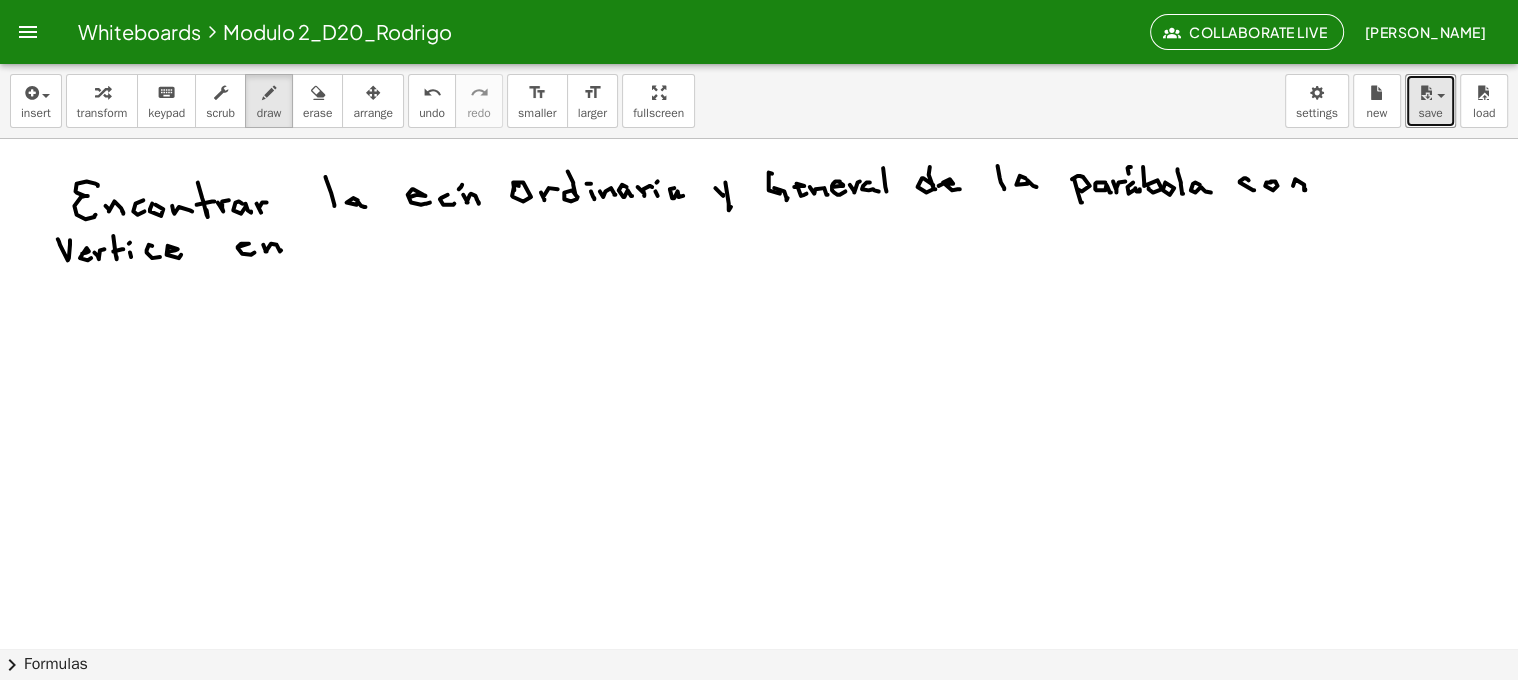click at bounding box center (1425, 93) 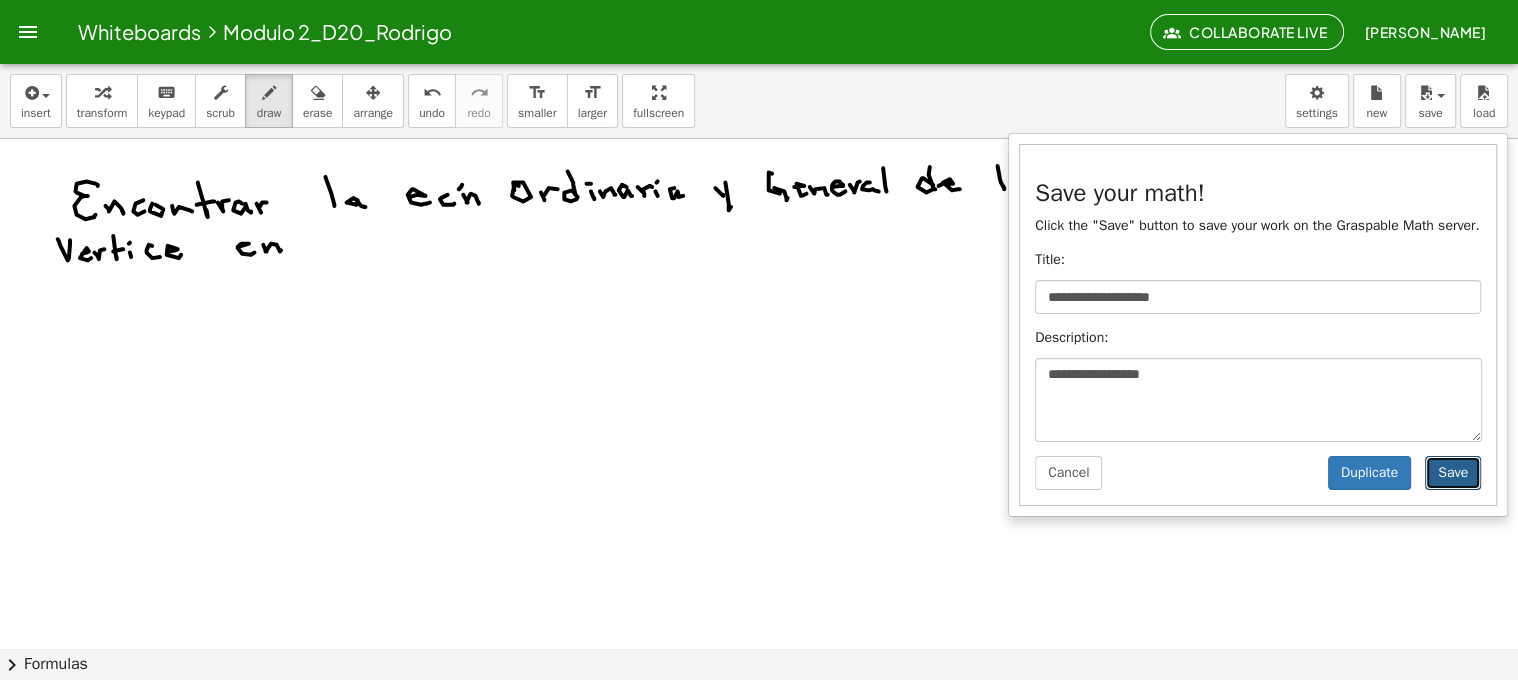 click on "Save" at bounding box center [1453, 473] 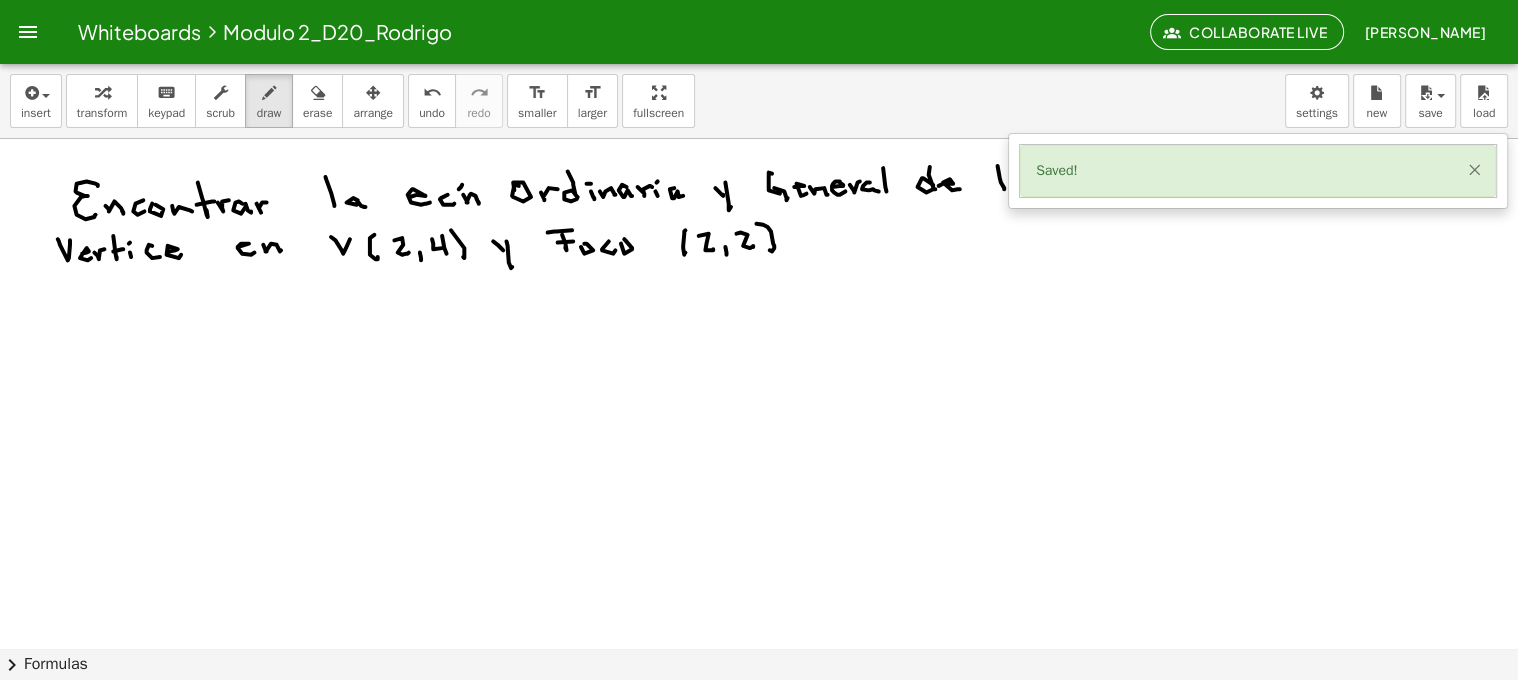 click on "×" at bounding box center [1474, 169] 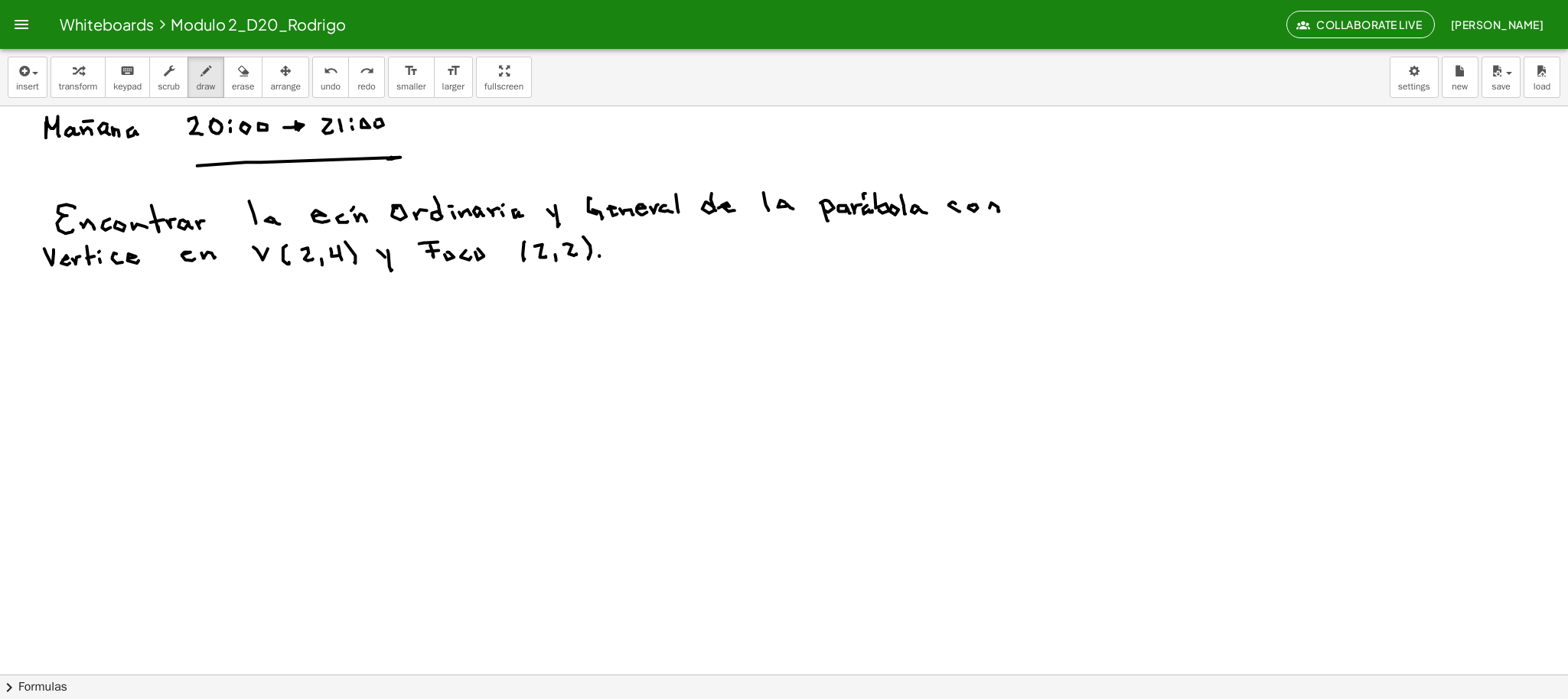 scroll, scrollTop: 1159, scrollLeft: 0, axis: vertical 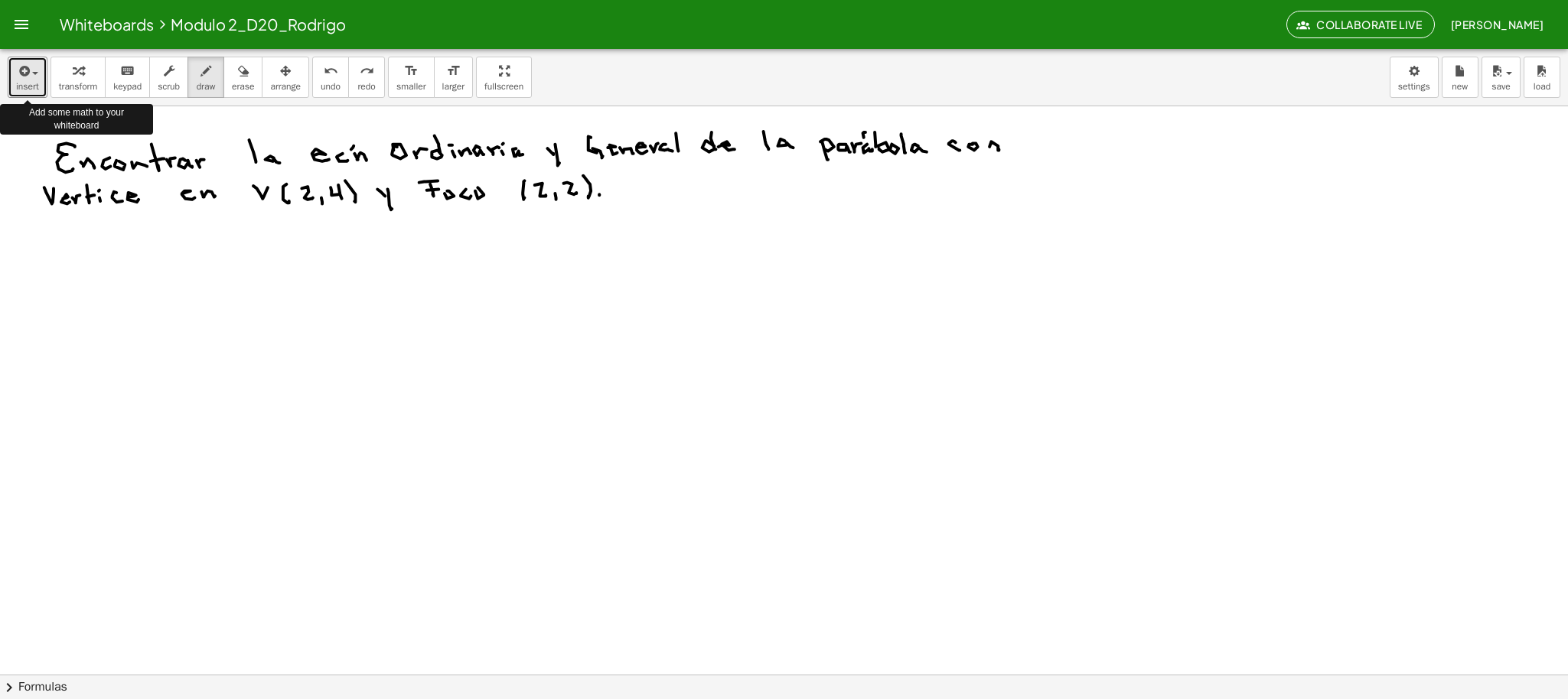 click at bounding box center (28, 70) 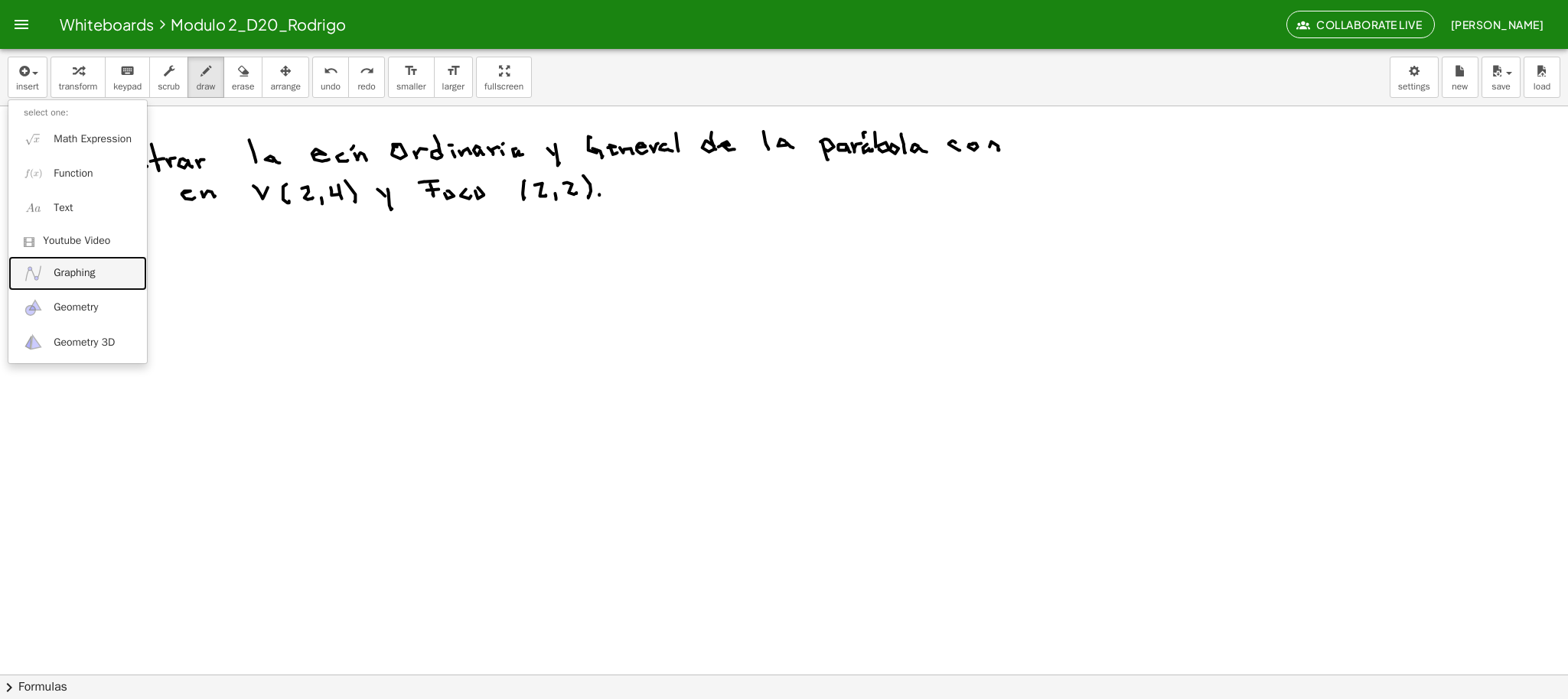 click on "Graphing" at bounding box center (77, 273) 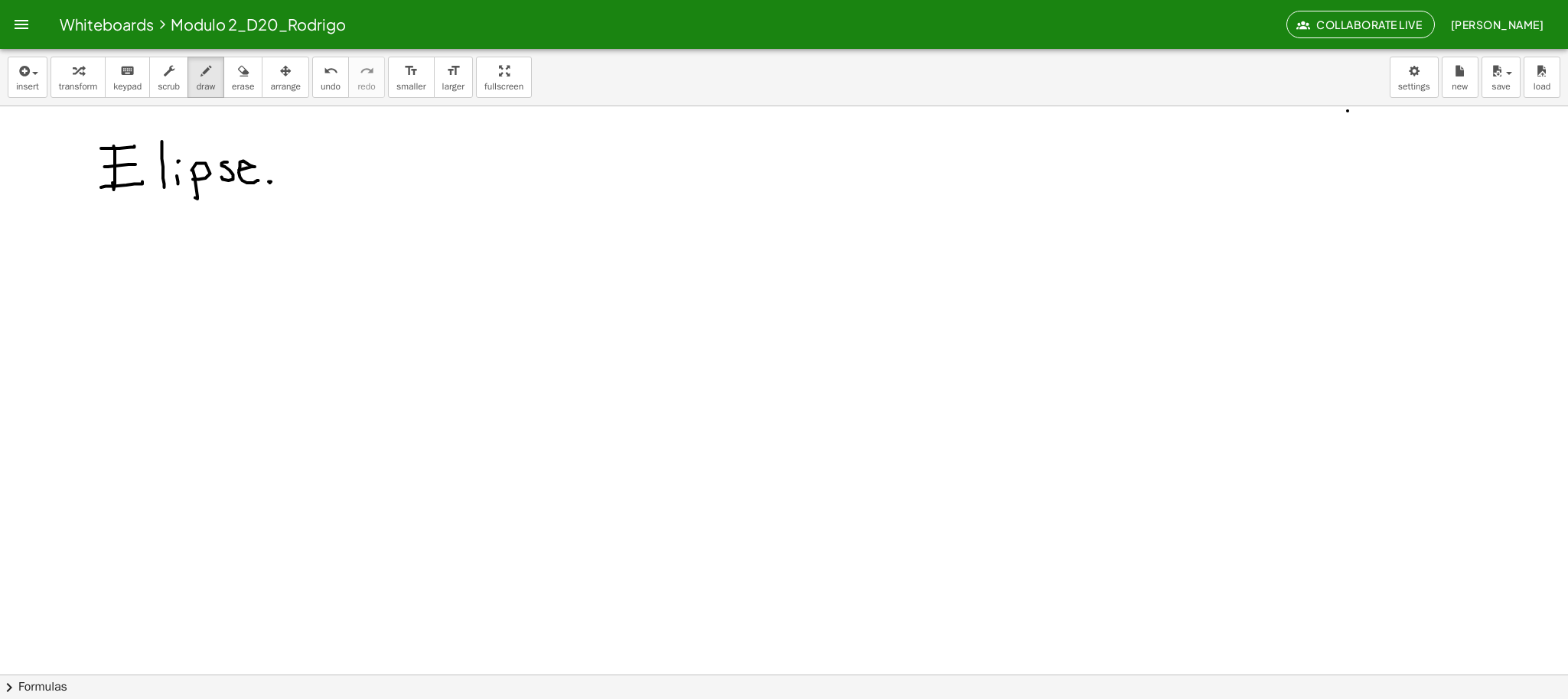 scroll, scrollTop: 1796, scrollLeft: 0, axis: vertical 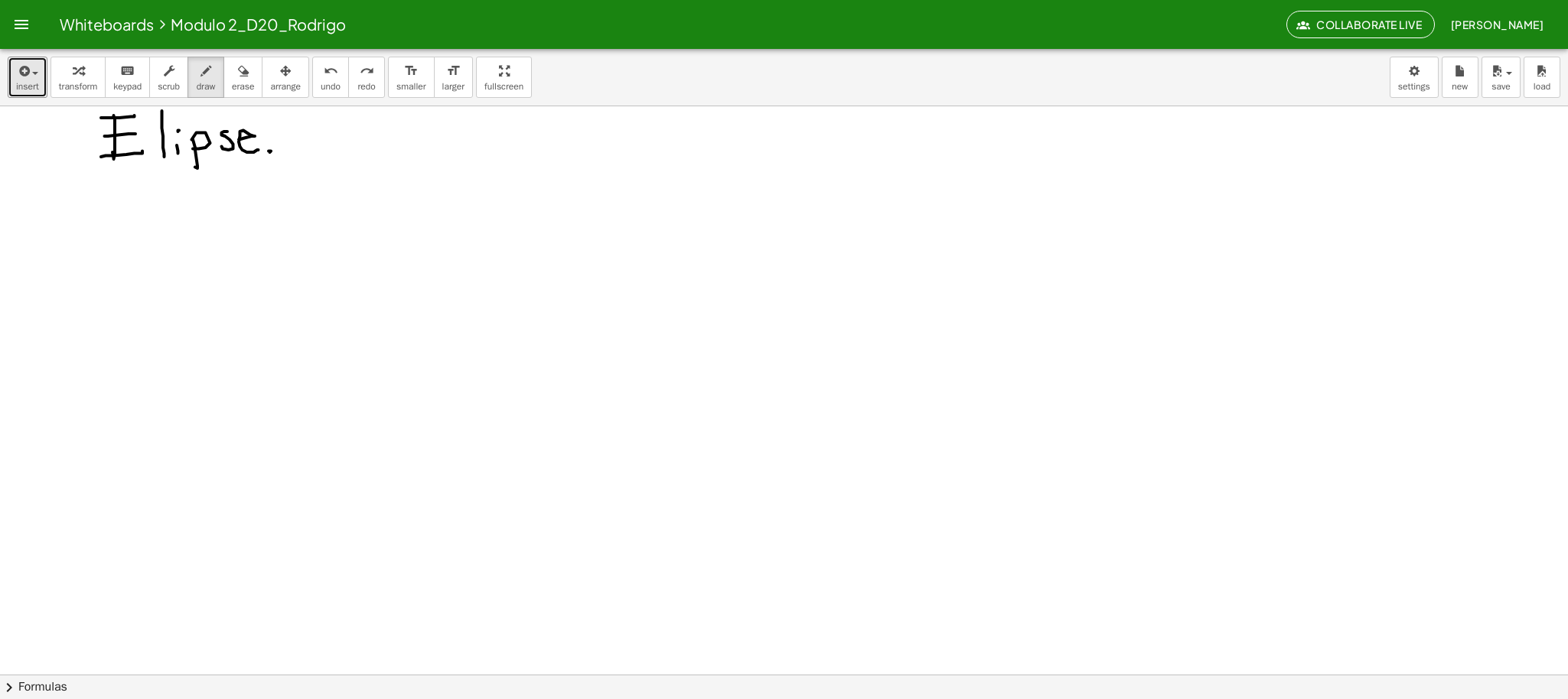 click on "insert" at bounding box center [28, 77] 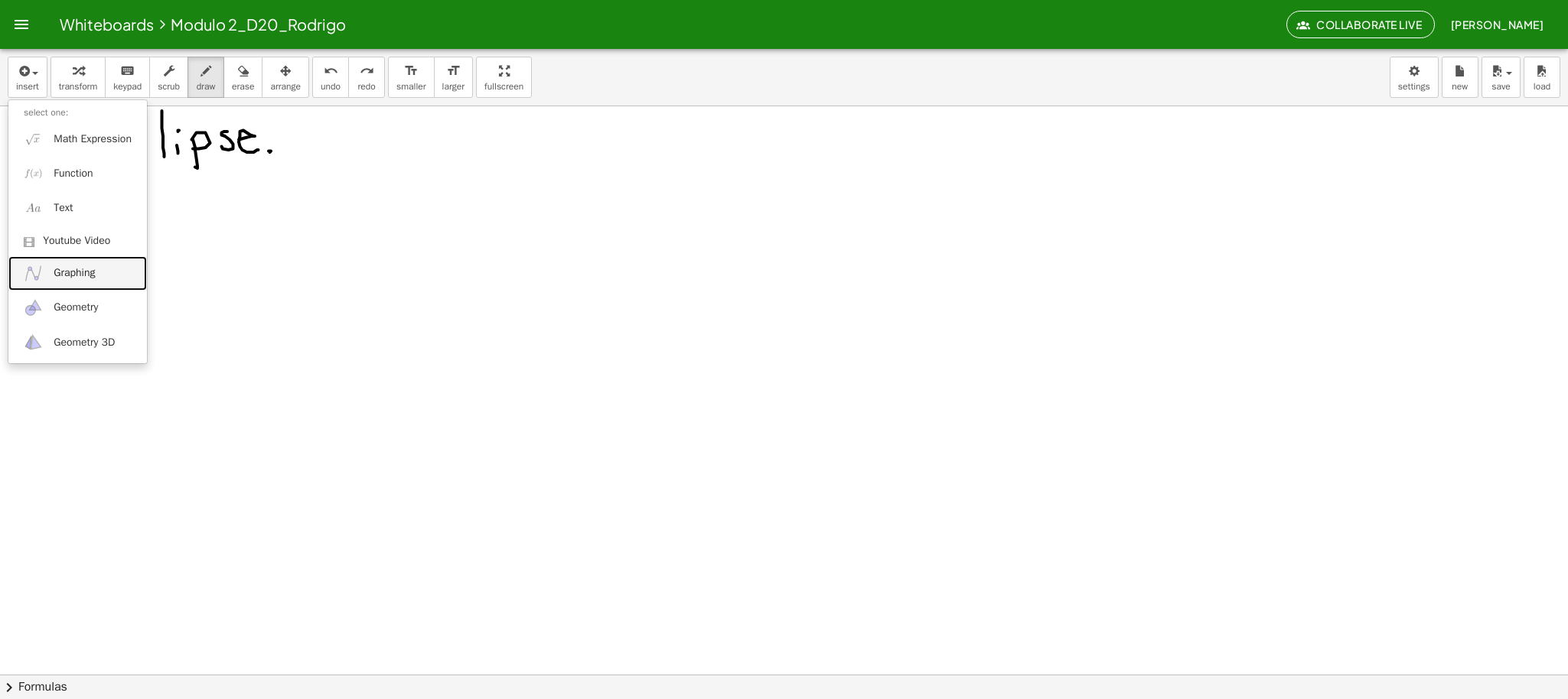 click on "Graphing" at bounding box center (74, 273) 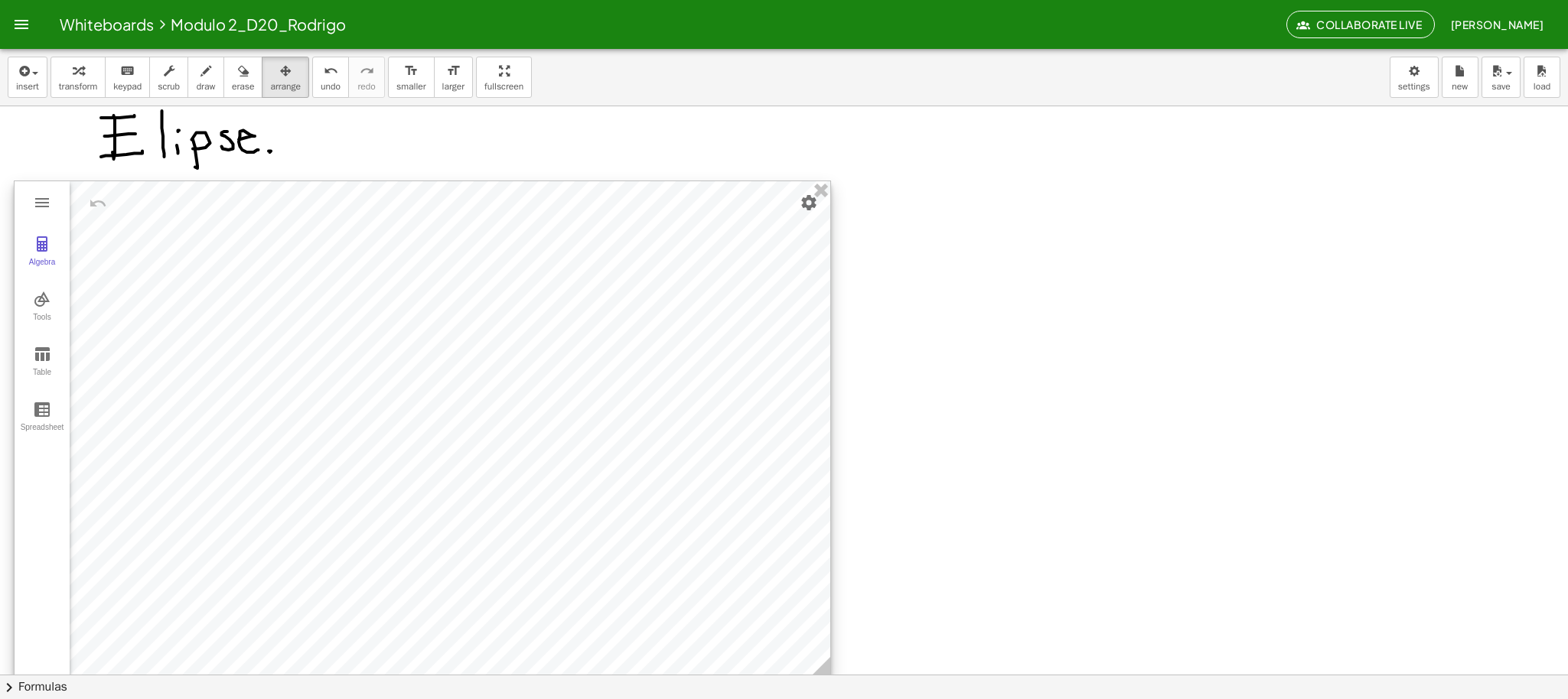 click at bounding box center (809, 203) 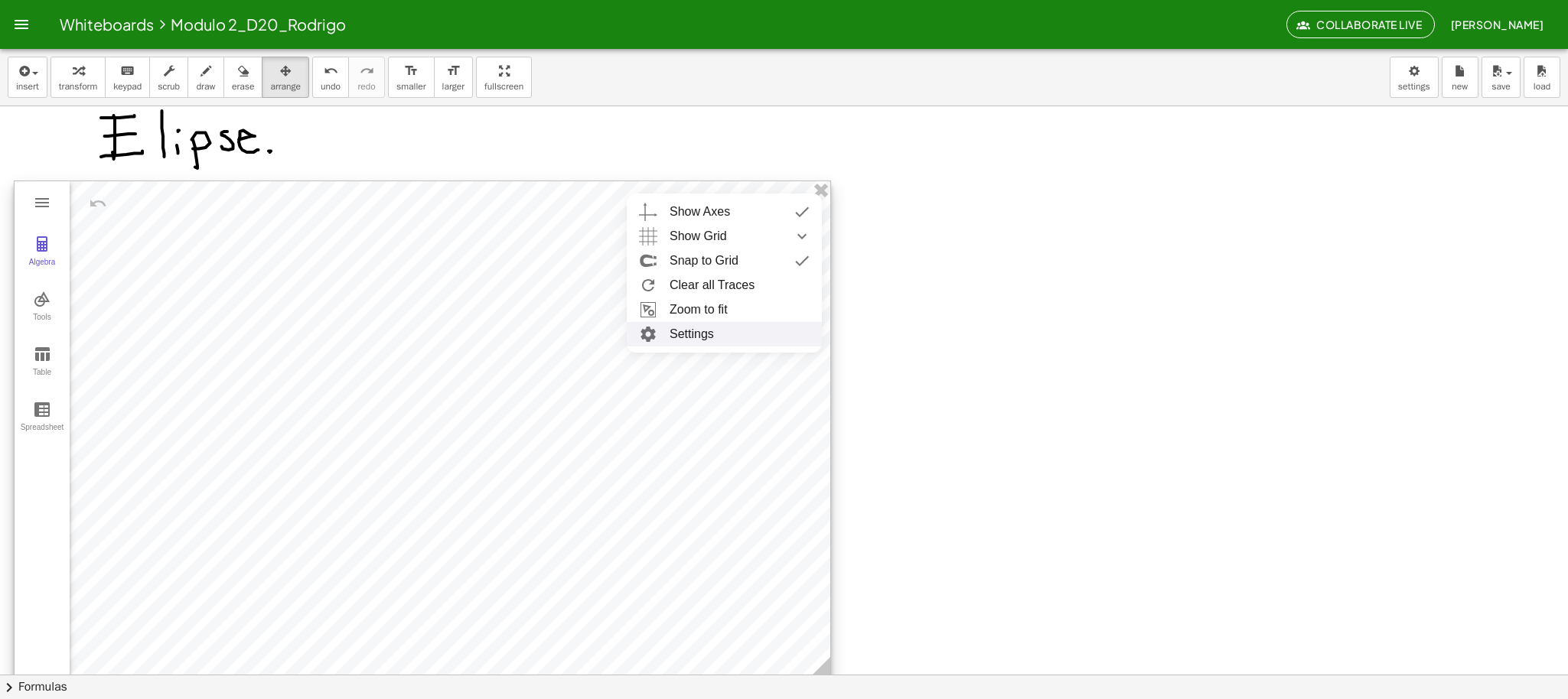 click on "Settings" at bounding box center (724, 334) 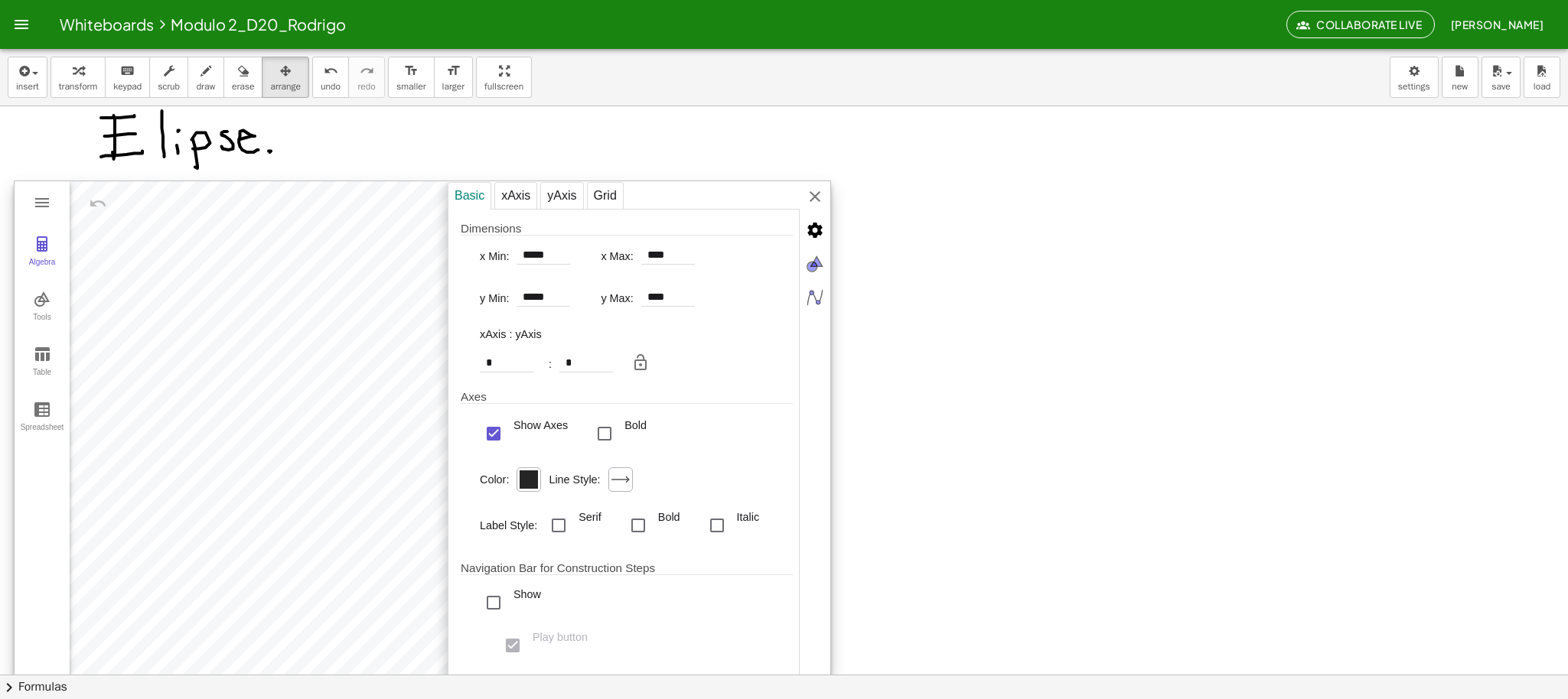 click on "xAxis" at bounding box center [516, 196] 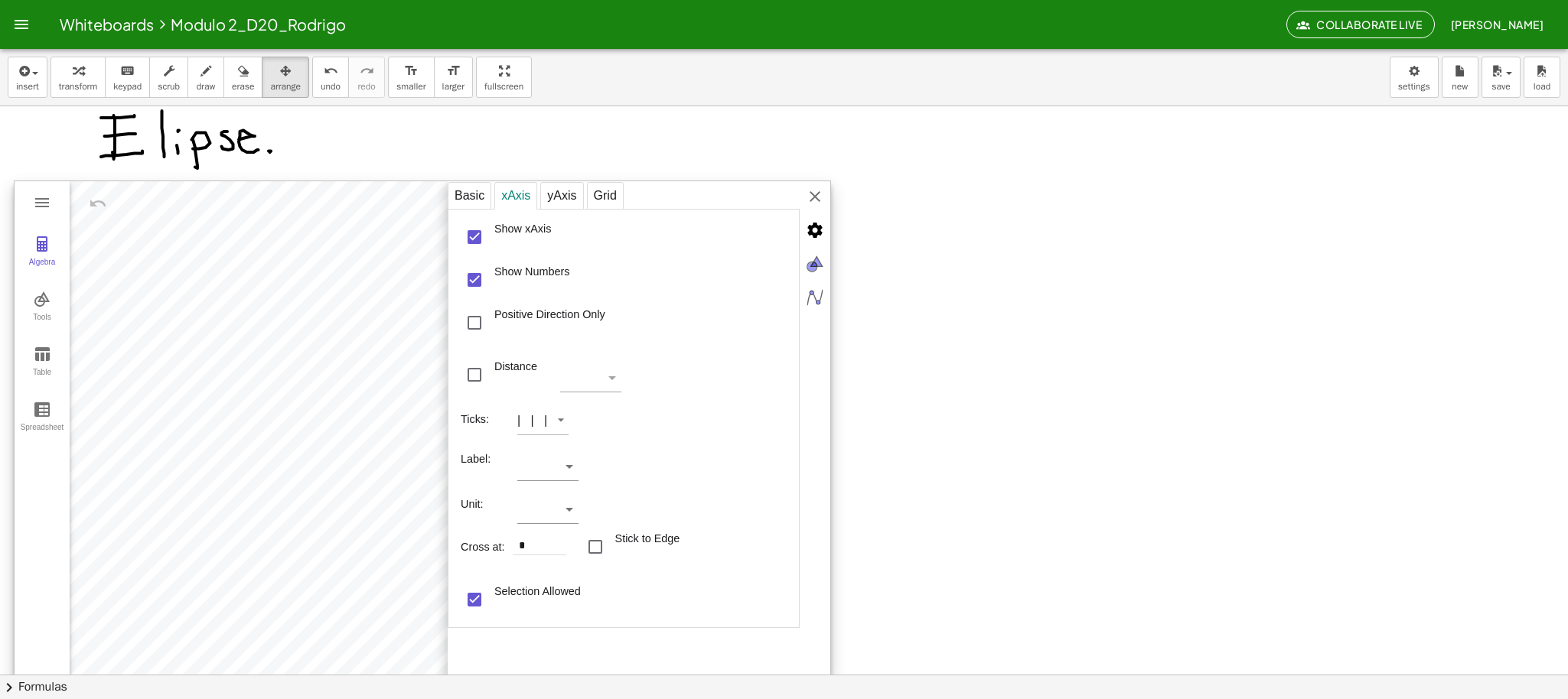 click at bounding box center [474, 280] 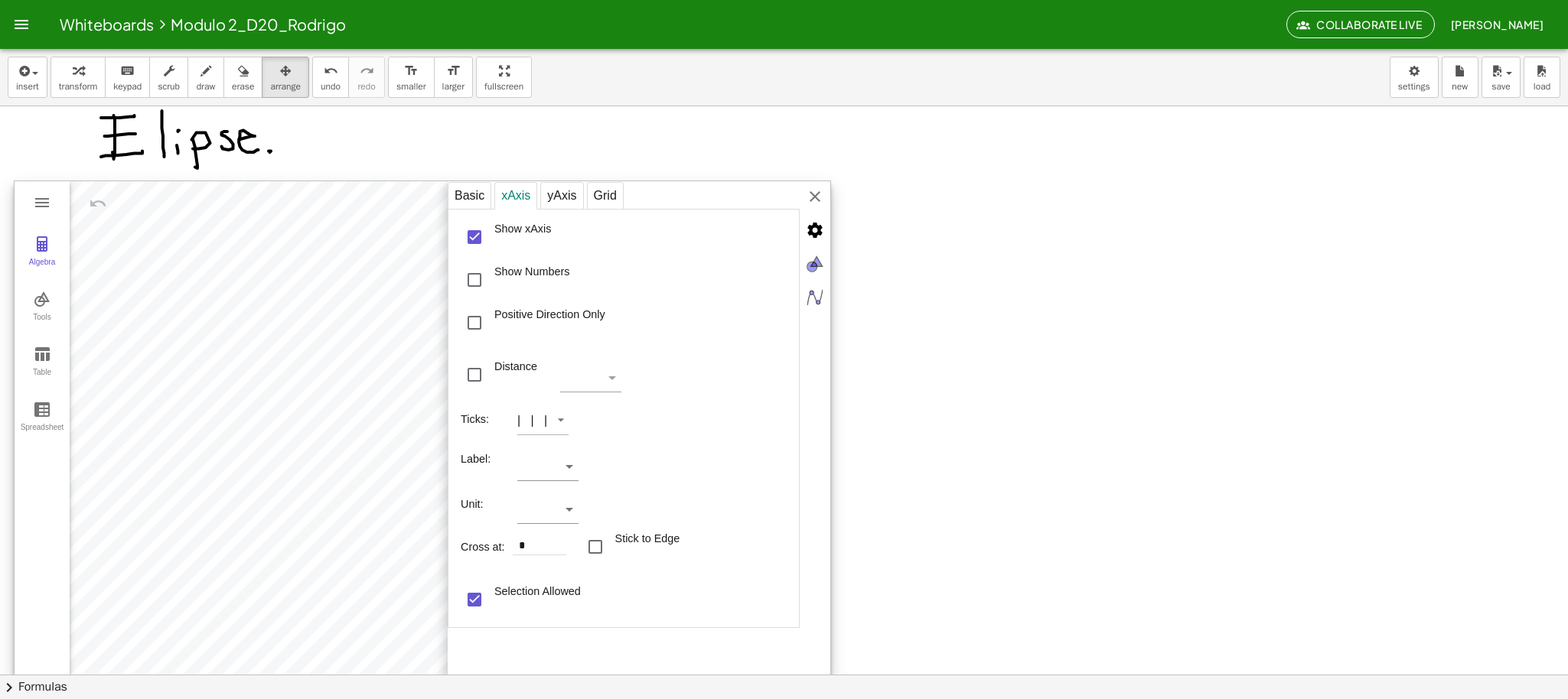 click on "yAxis" at bounding box center (562, 196) 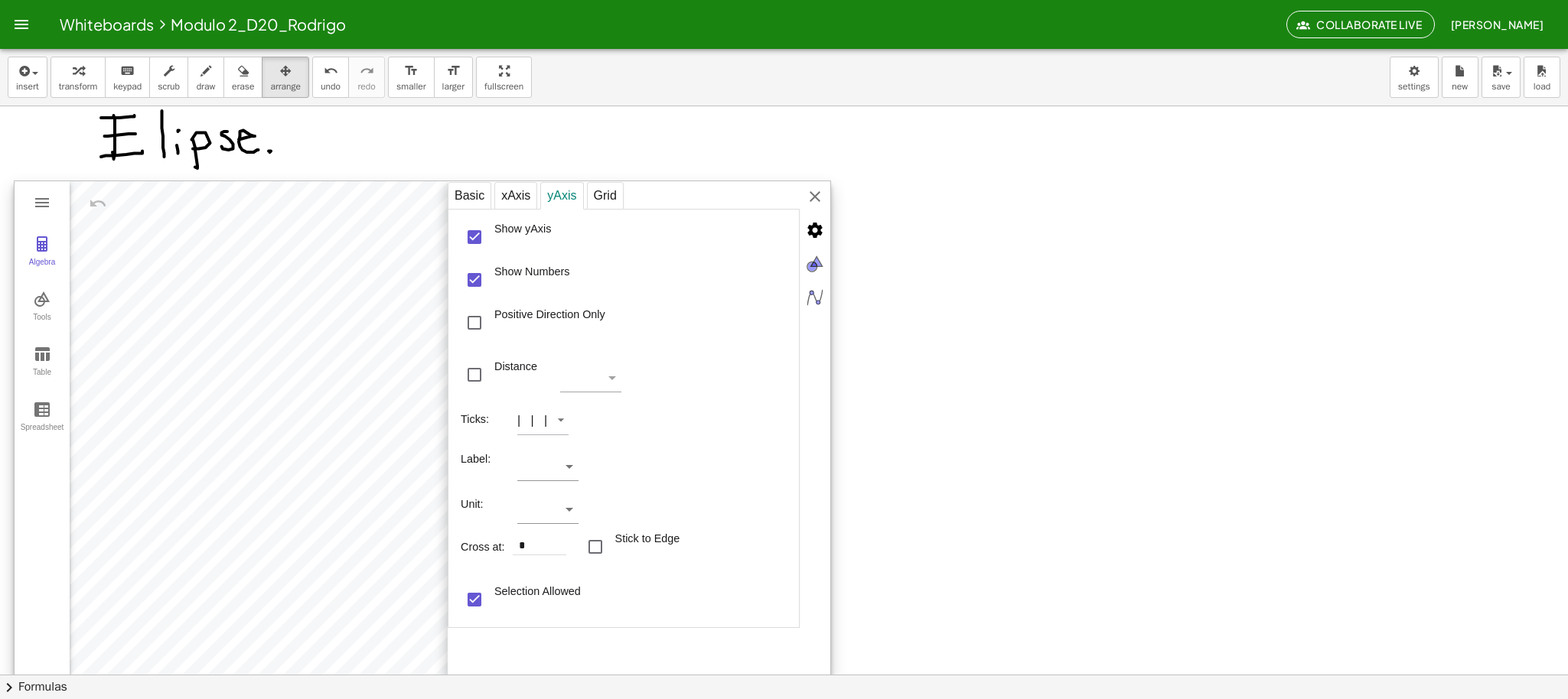 click at bounding box center [474, 280] 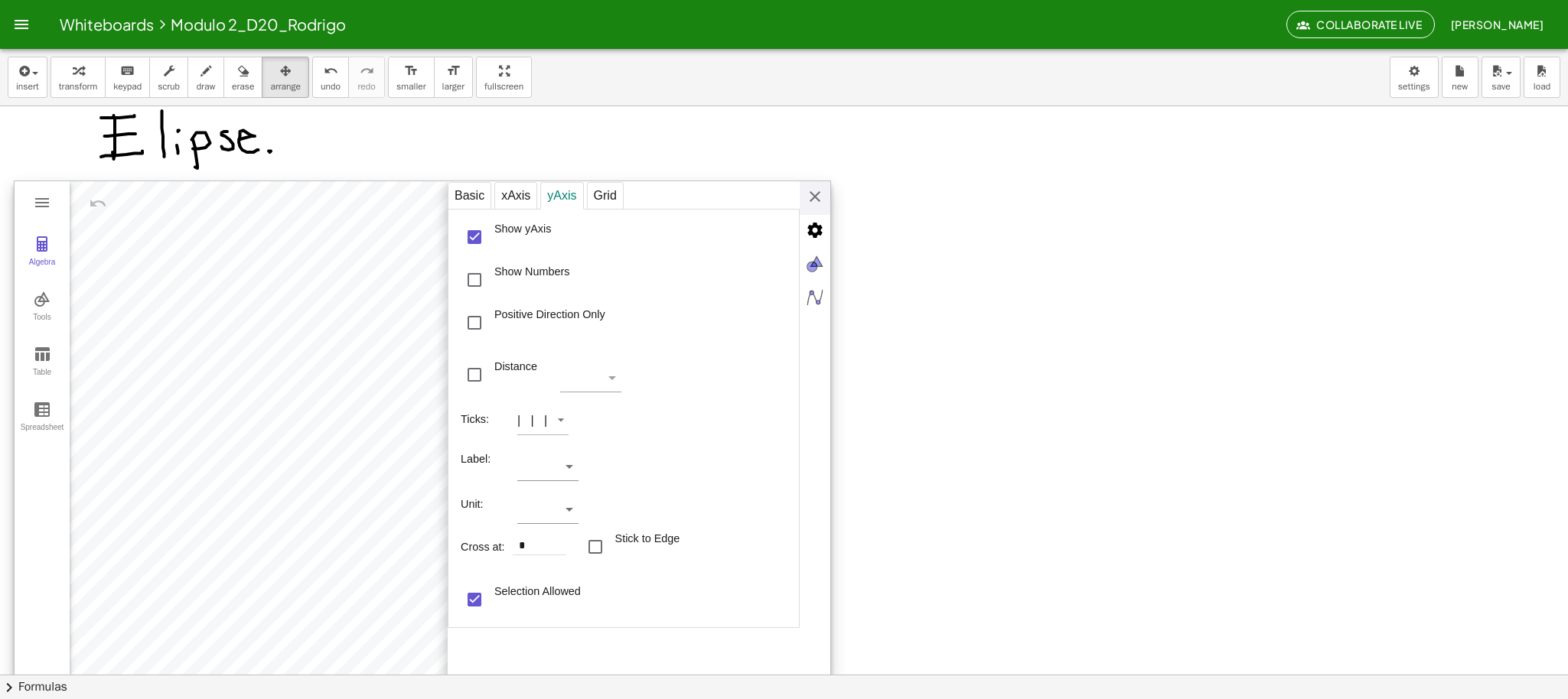 click at bounding box center (815, 197) 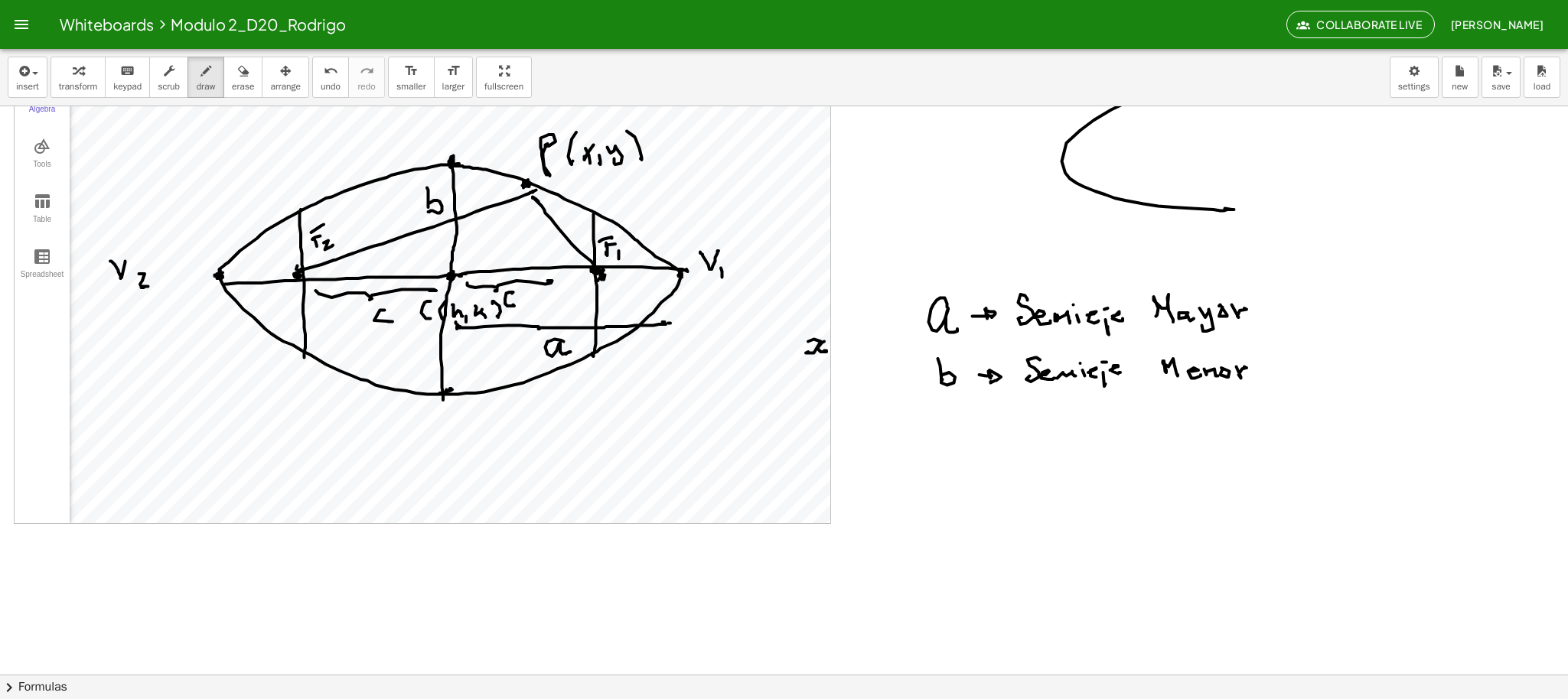 scroll, scrollTop: 2011, scrollLeft: 0, axis: vertical 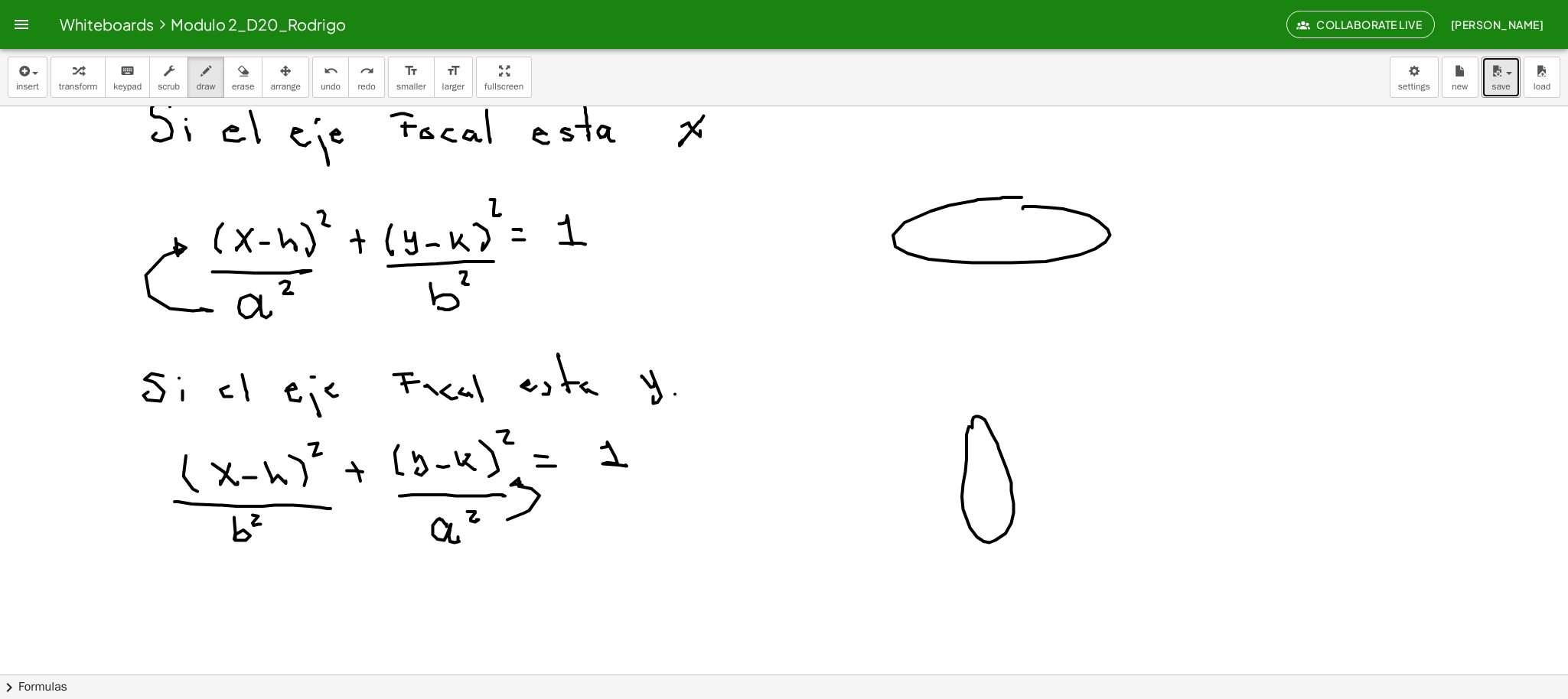 click at bounding box center [1501, 70] 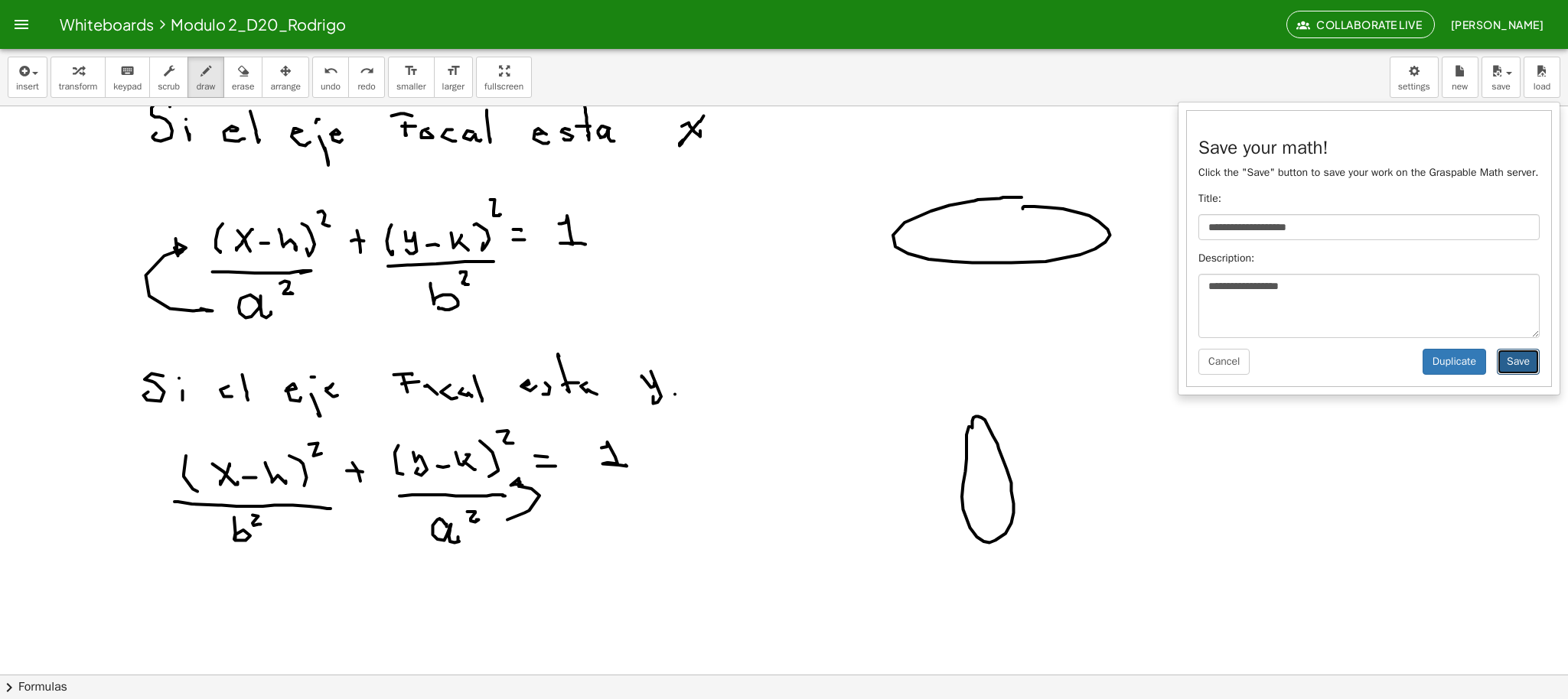 click on "Save" at bounding box center [1518, 362] 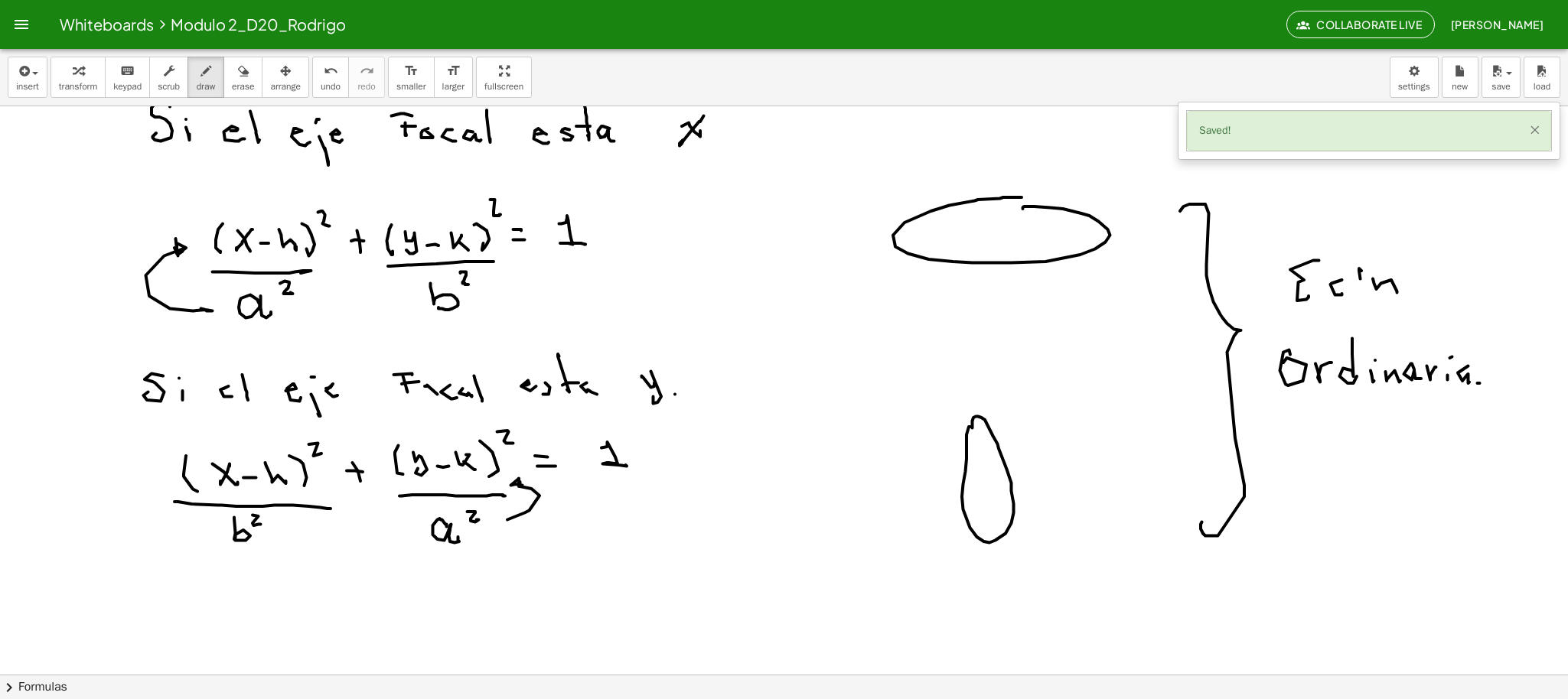 click on "×" at bounding box center [1534, 129] 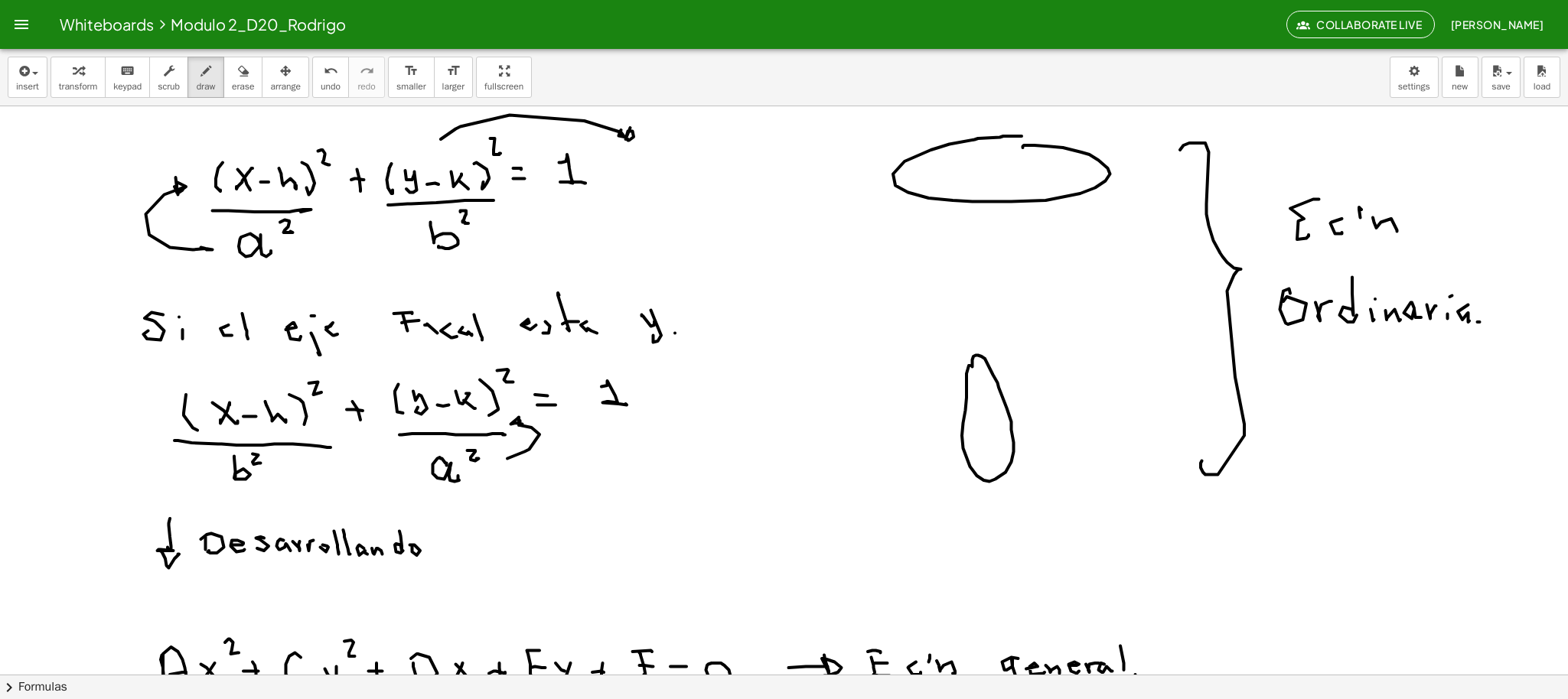 scroll, scrollTop: 2426, scrollLeft: 0, axis: vertical 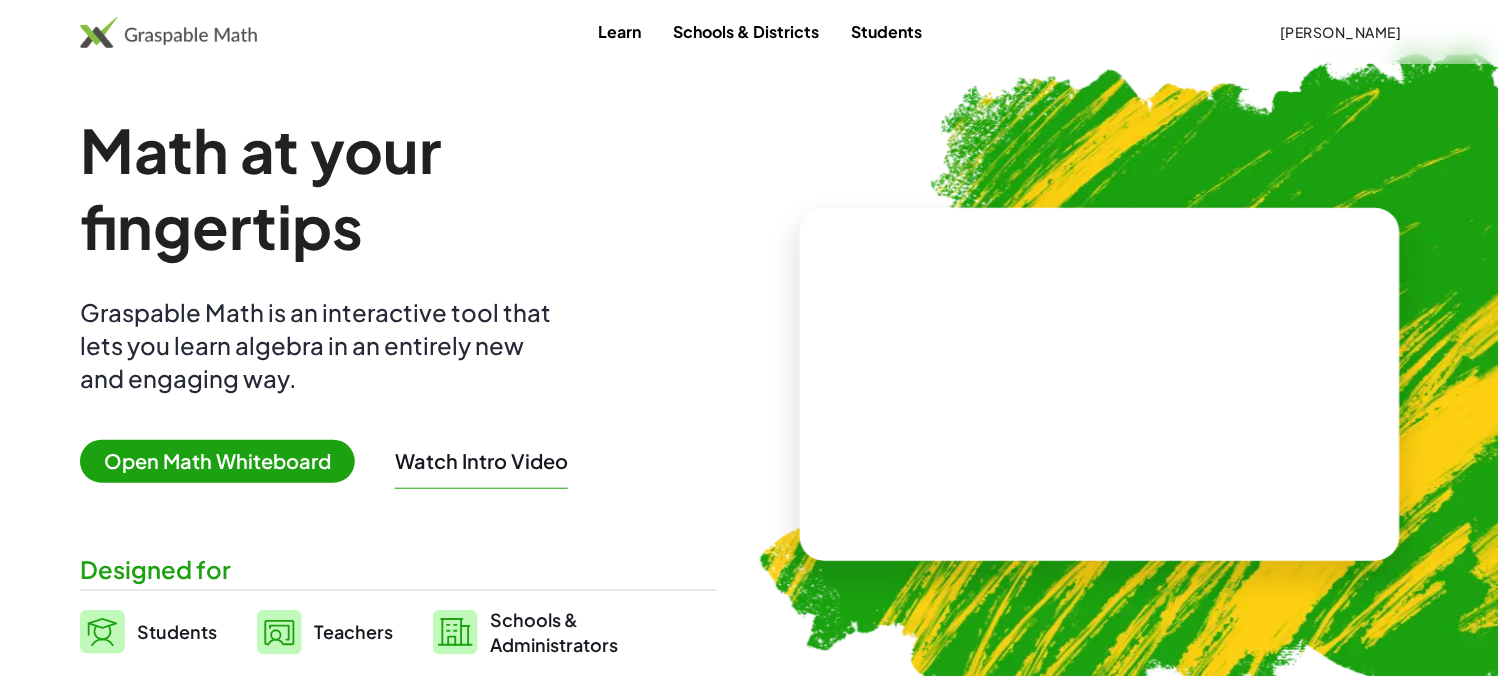 click on "Open Math Whiteboard" at bounding box center (217, 461) 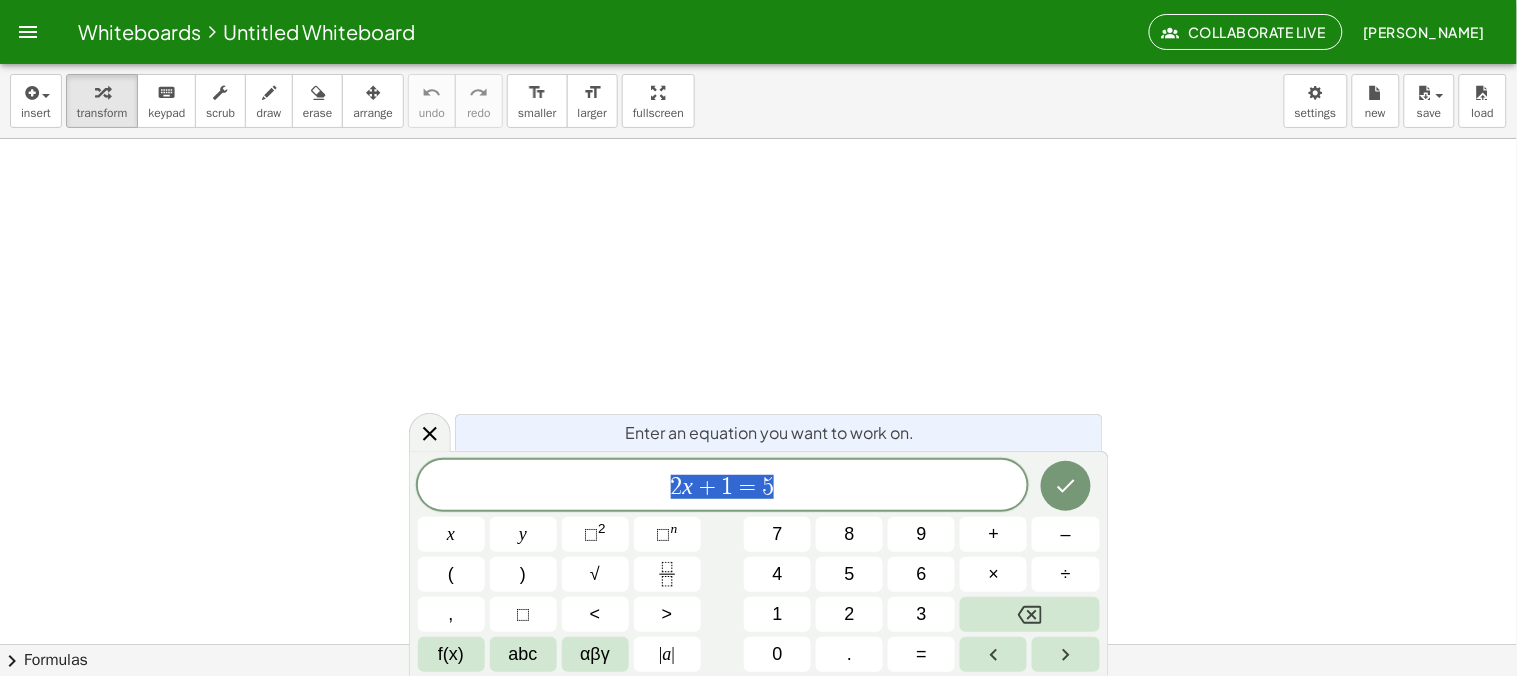 click 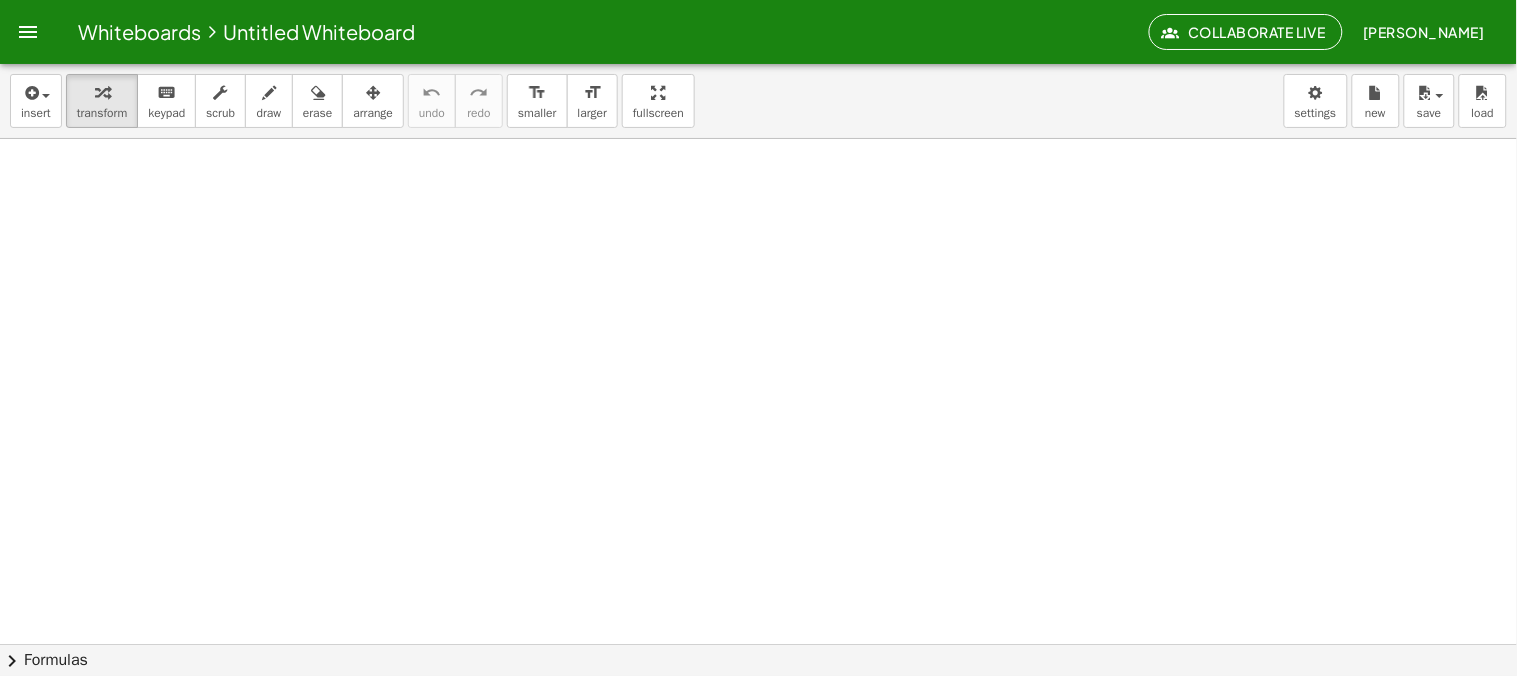 click on "Whiteboards" at bounding box center (139, 31) 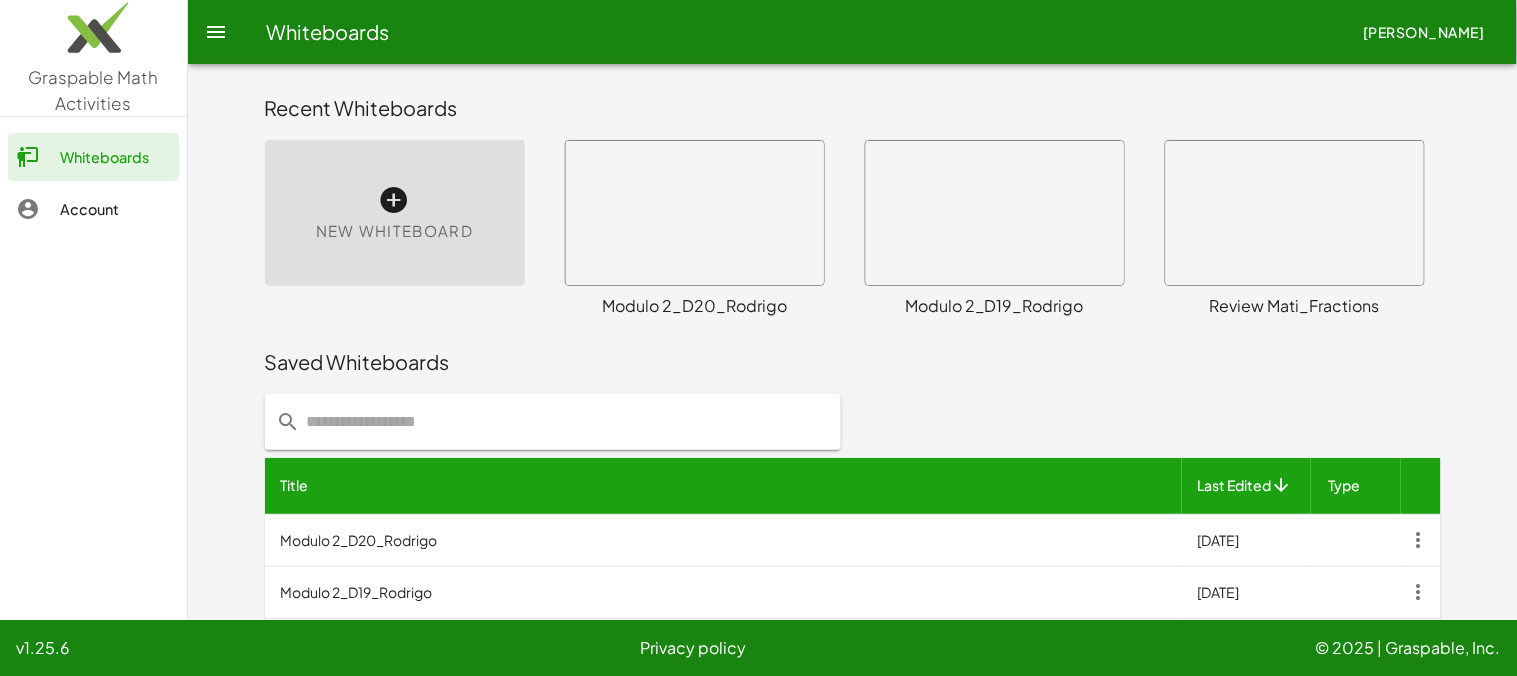 click on "Whiteboards" 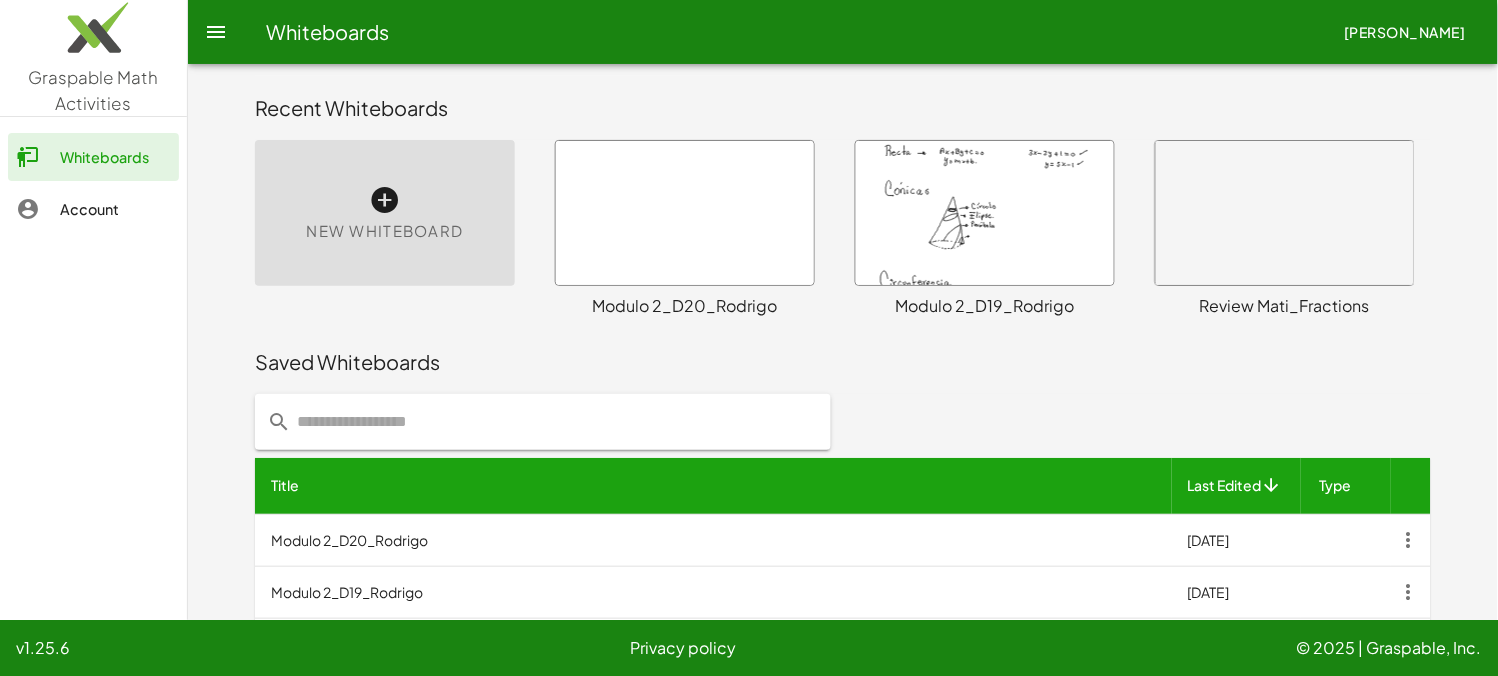 click at bounding box center (985, 213) 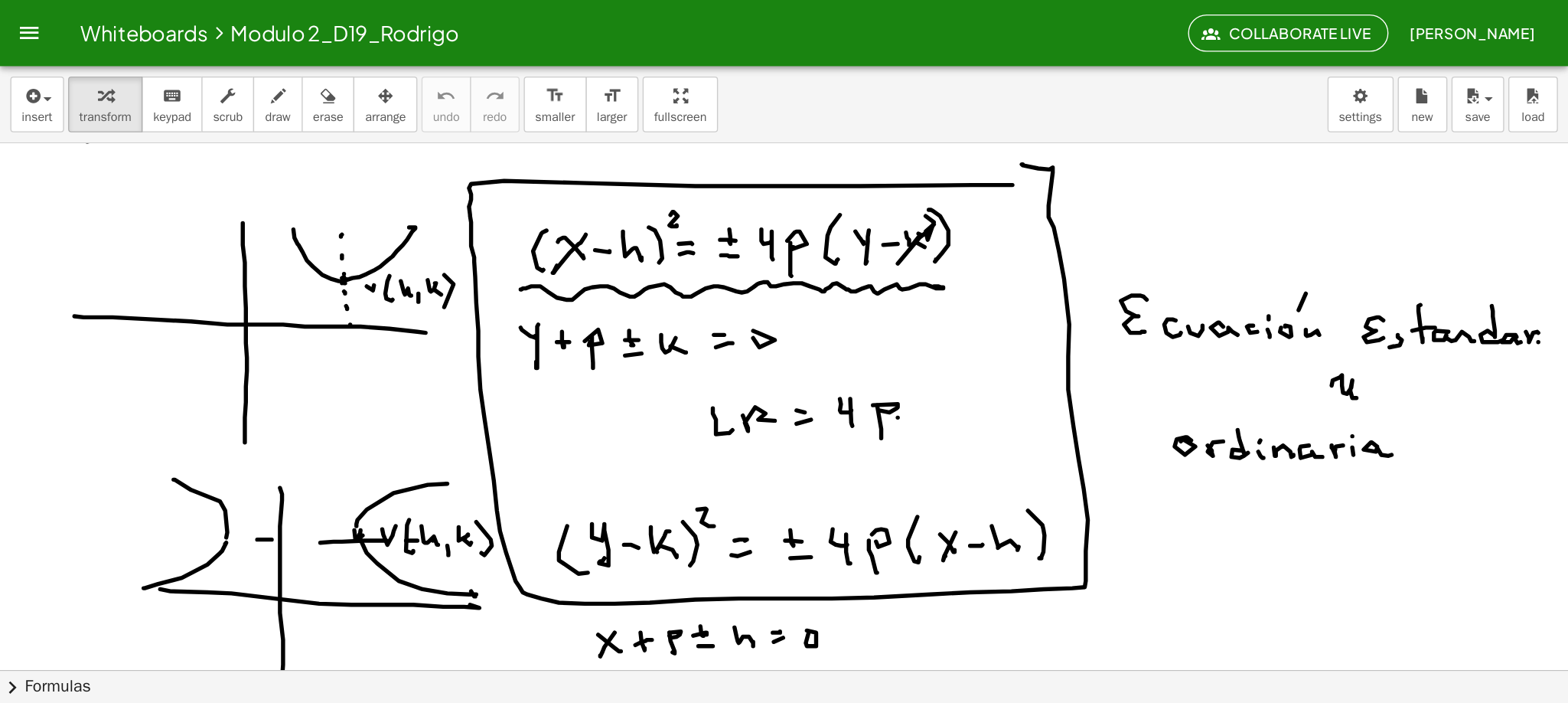 scroll, scrollTop: 14225, scrollLeft: 15, axis: both 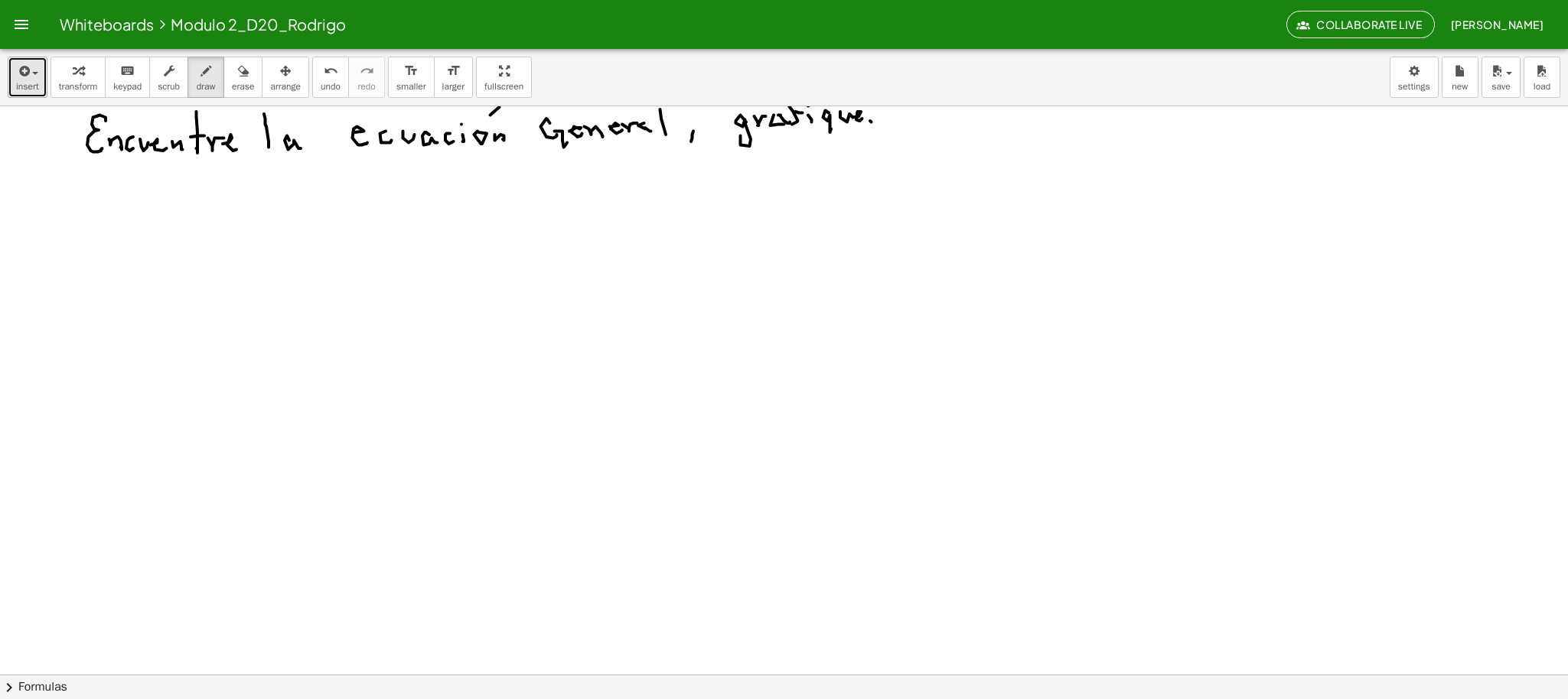 click at bounding box center (31, 73) 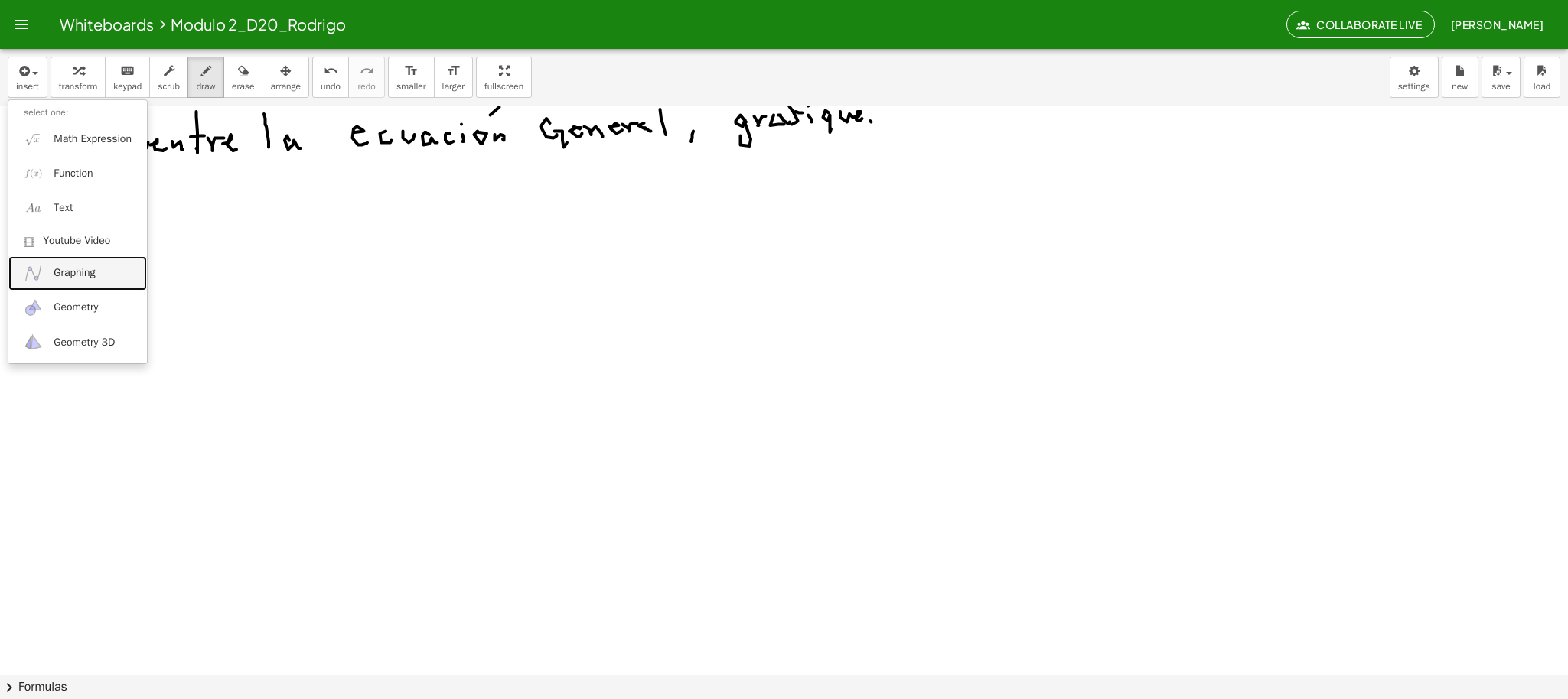 click on "Graphing" at bounding box center (74, 273) 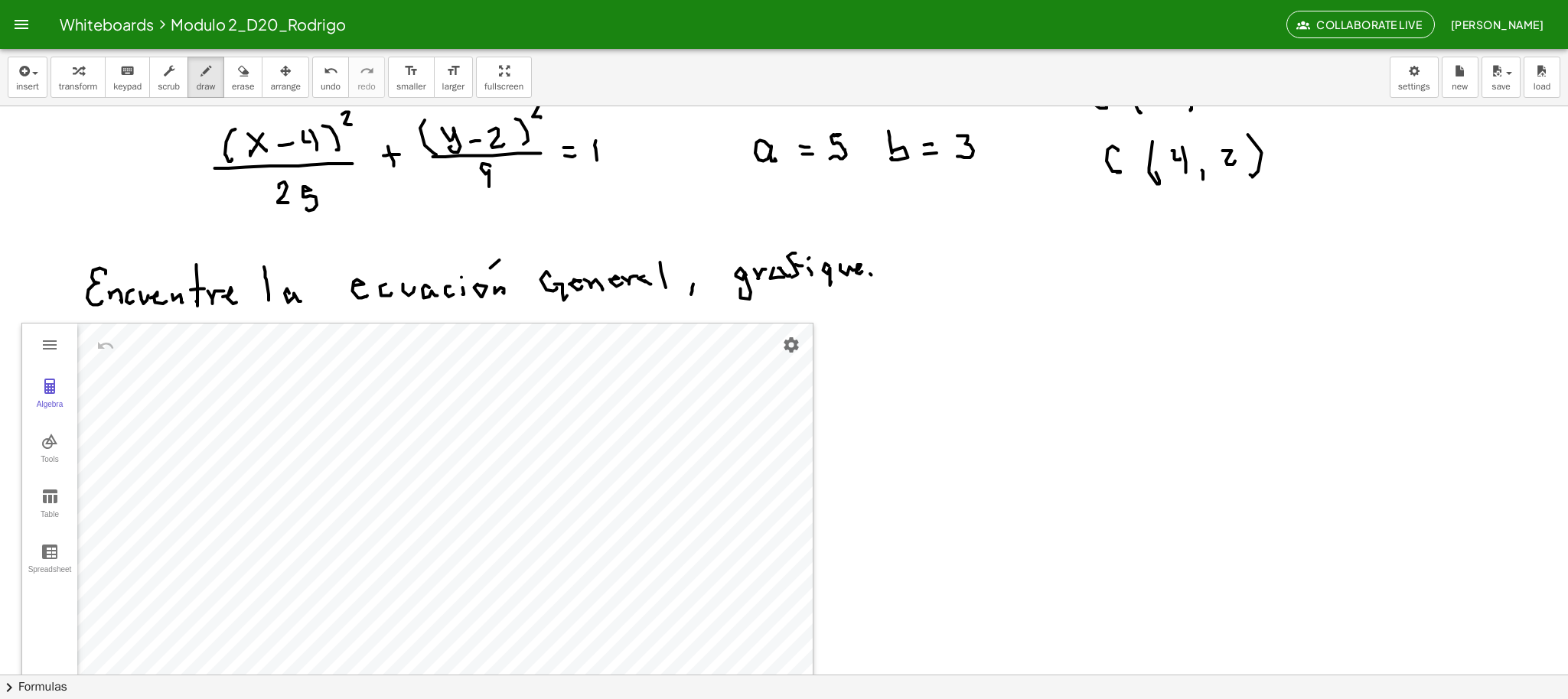 scroll, scrollTop: 3195, scrollLeft: 0, axis: vertical 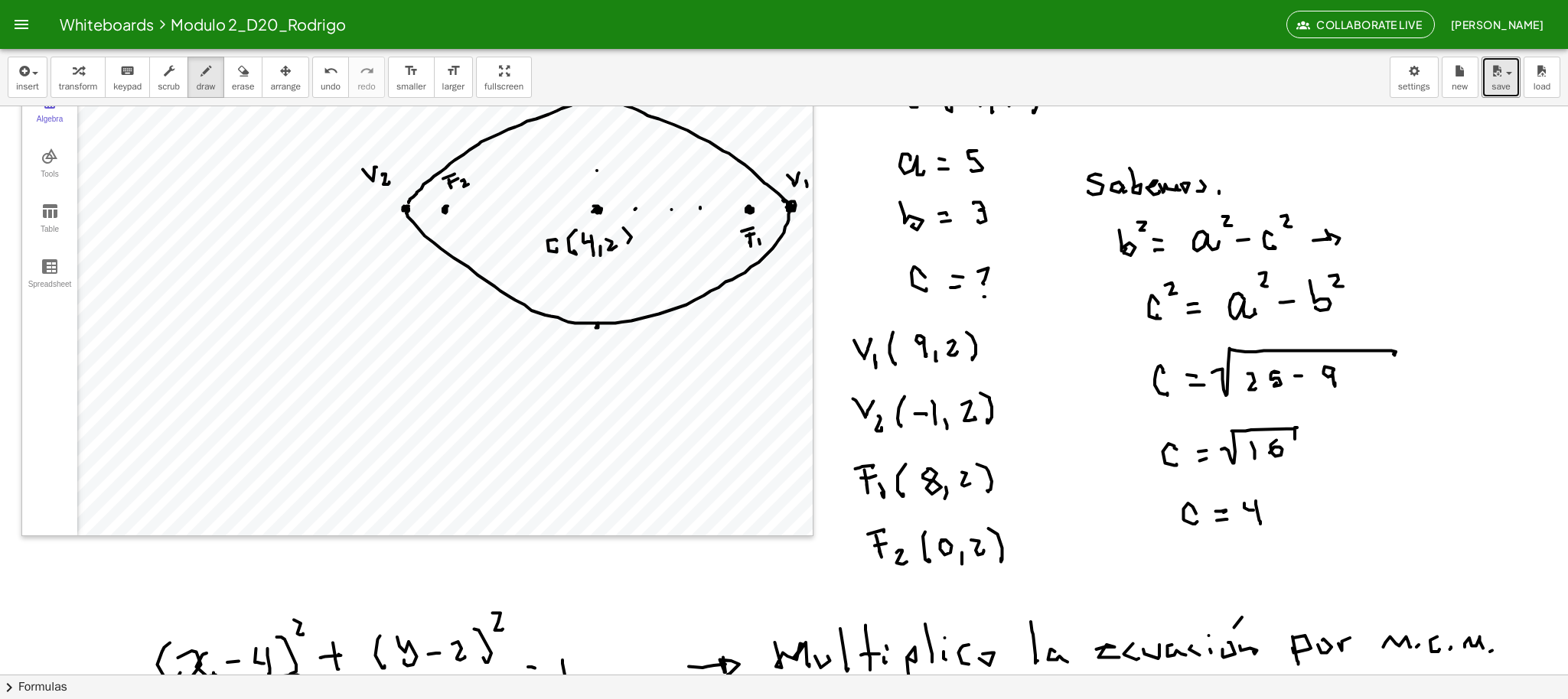click on "save" at bounding box center (1501, 86) 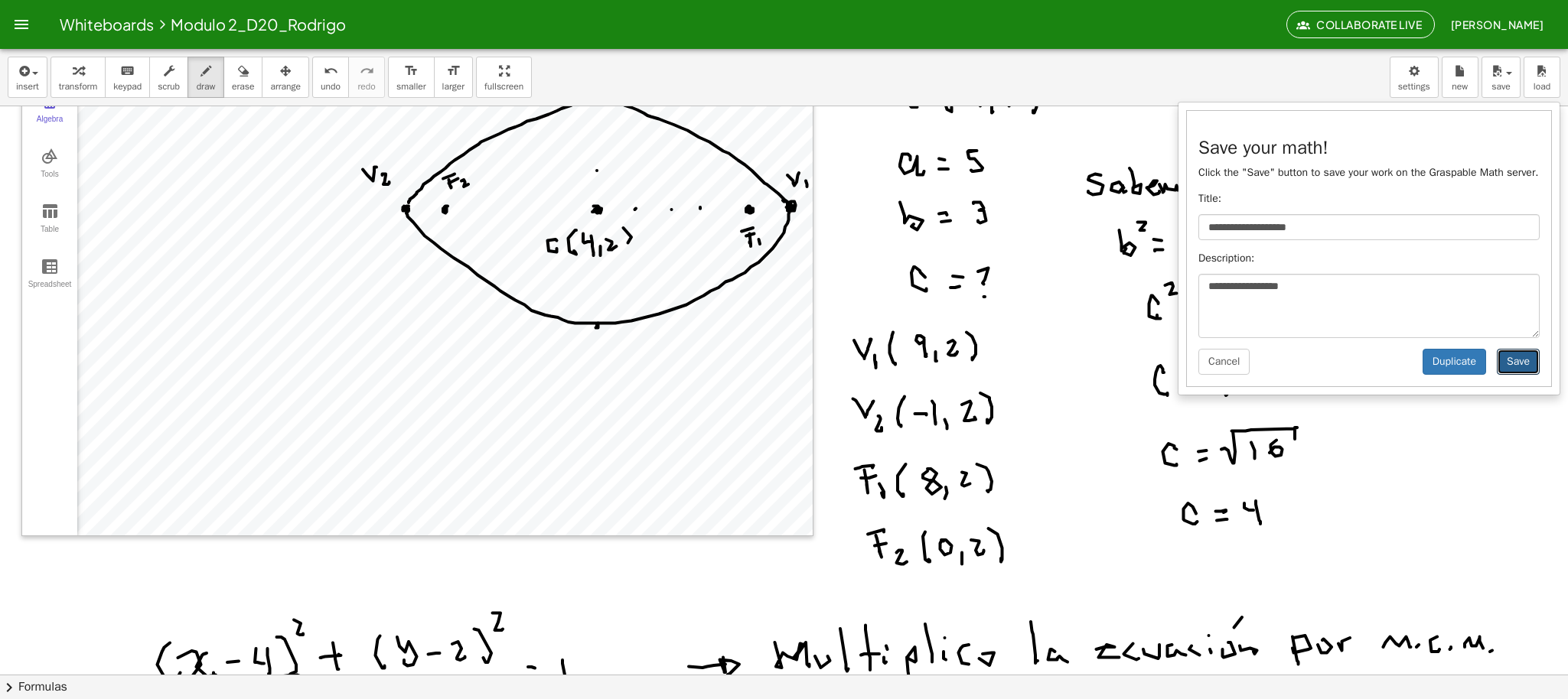click on "Save" at bounding box center [1518, 362] 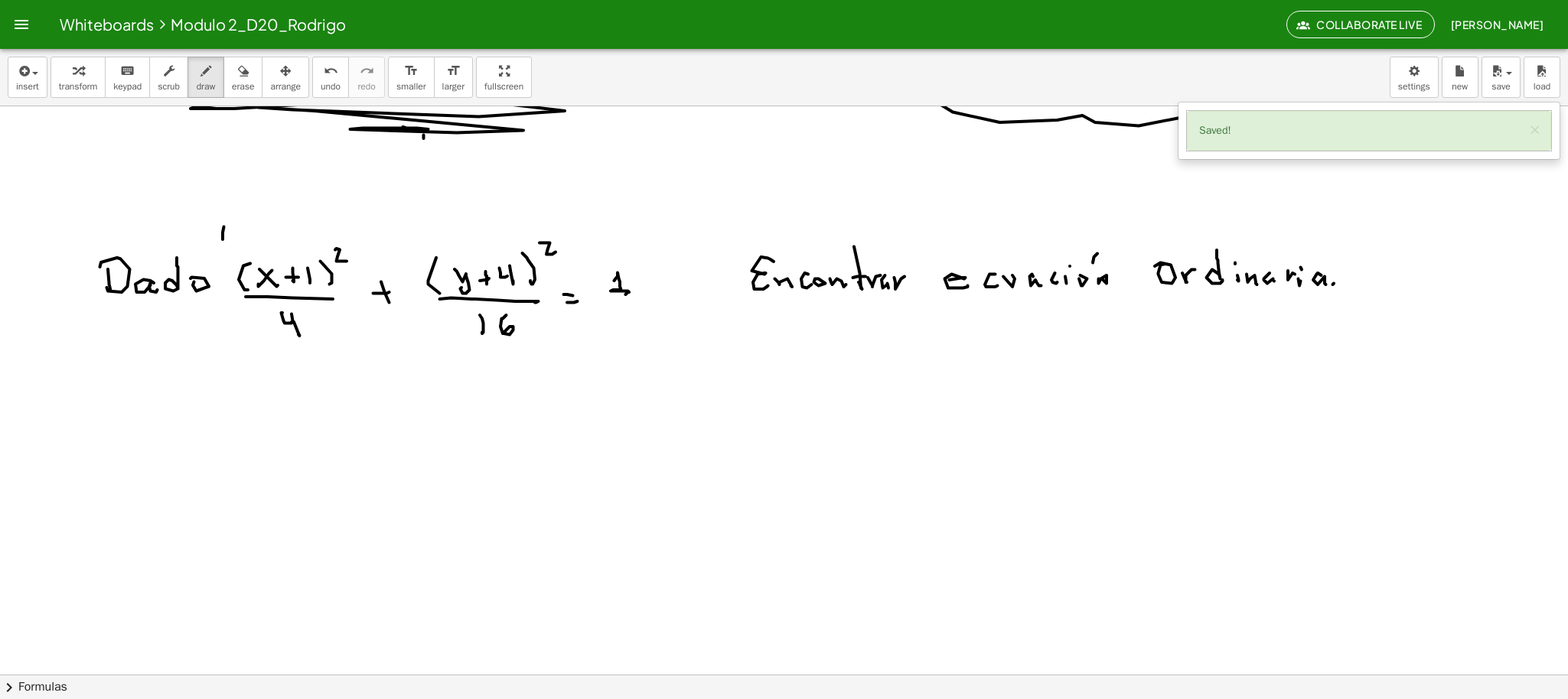 scroll, scrollTop: 4913, scrollLeft: 0, axis: vertical 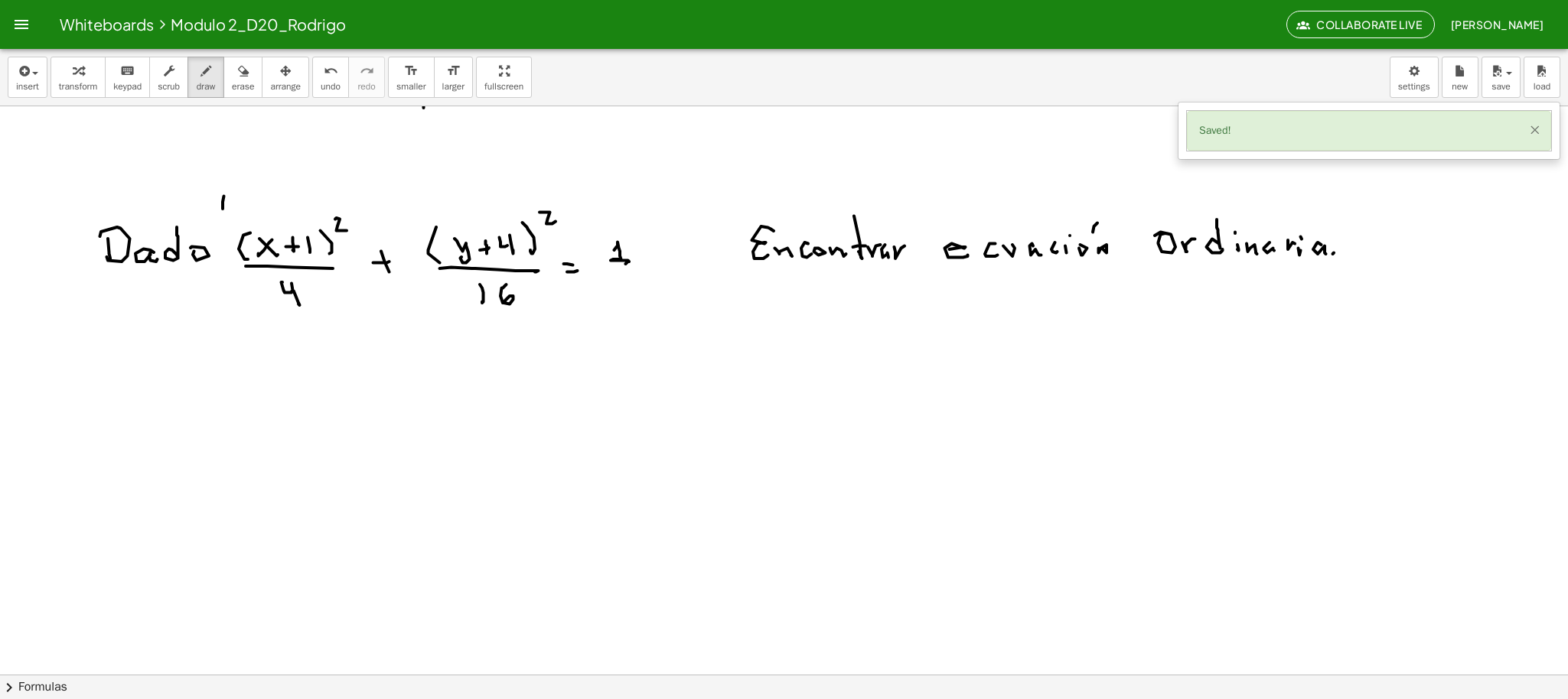 click on "×" at bounding box center (1534, 129) 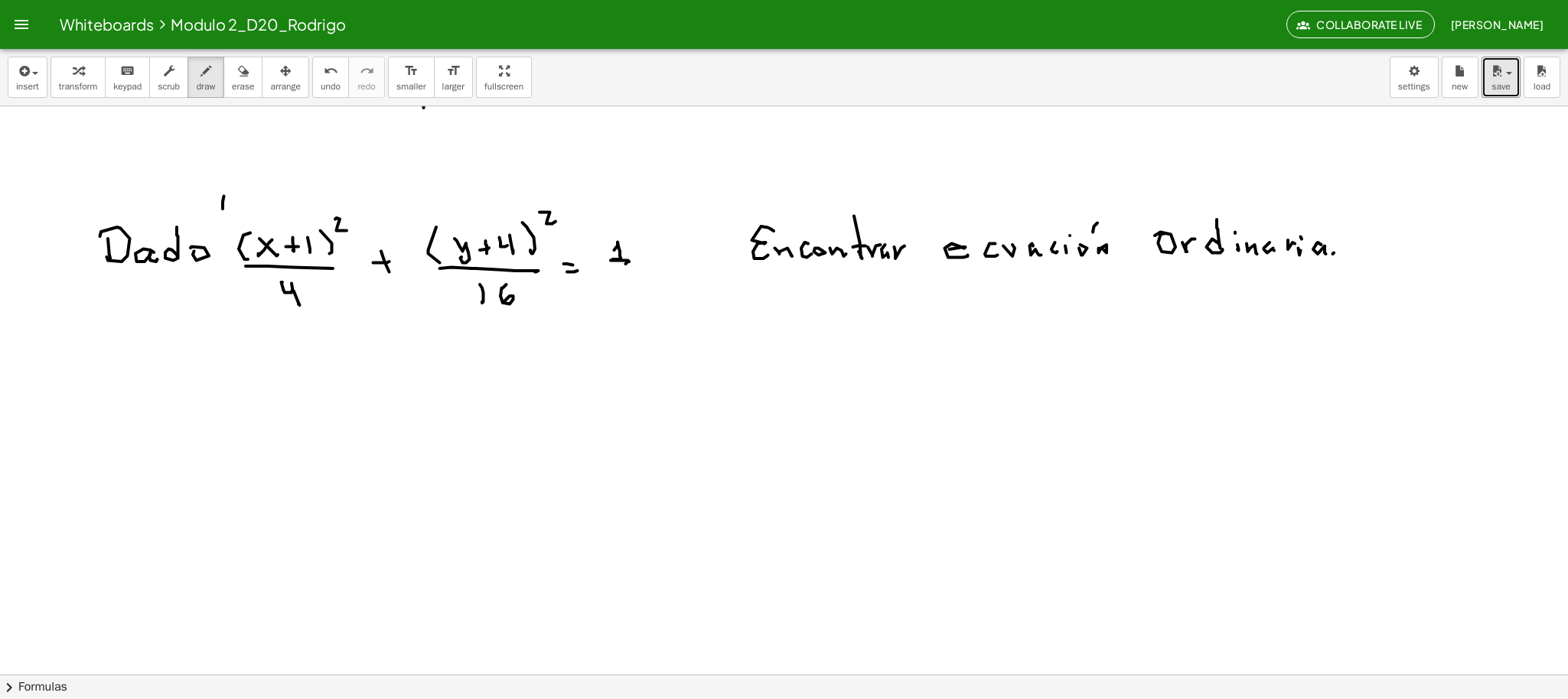 click at bounding box center (1501, 70) 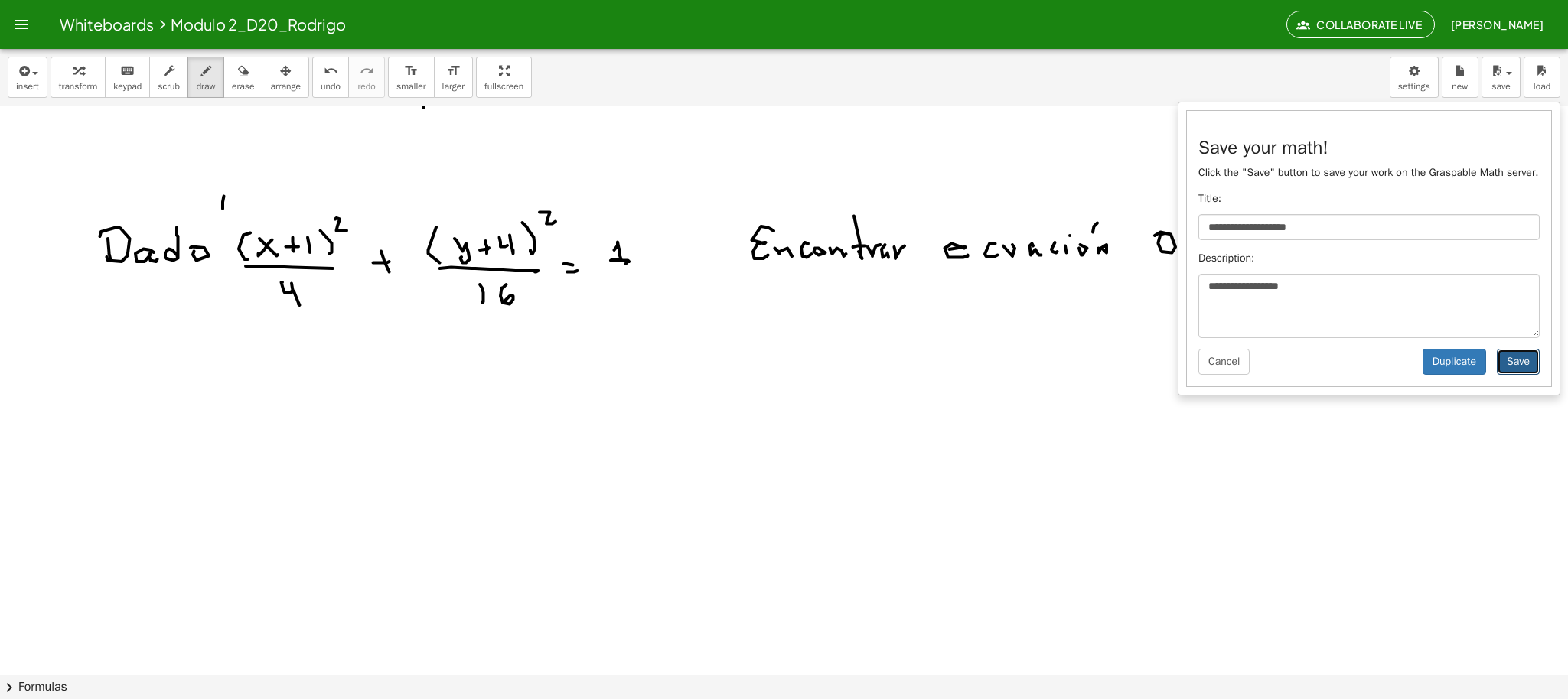 click on "Save" at bounding box center (1518, 362) 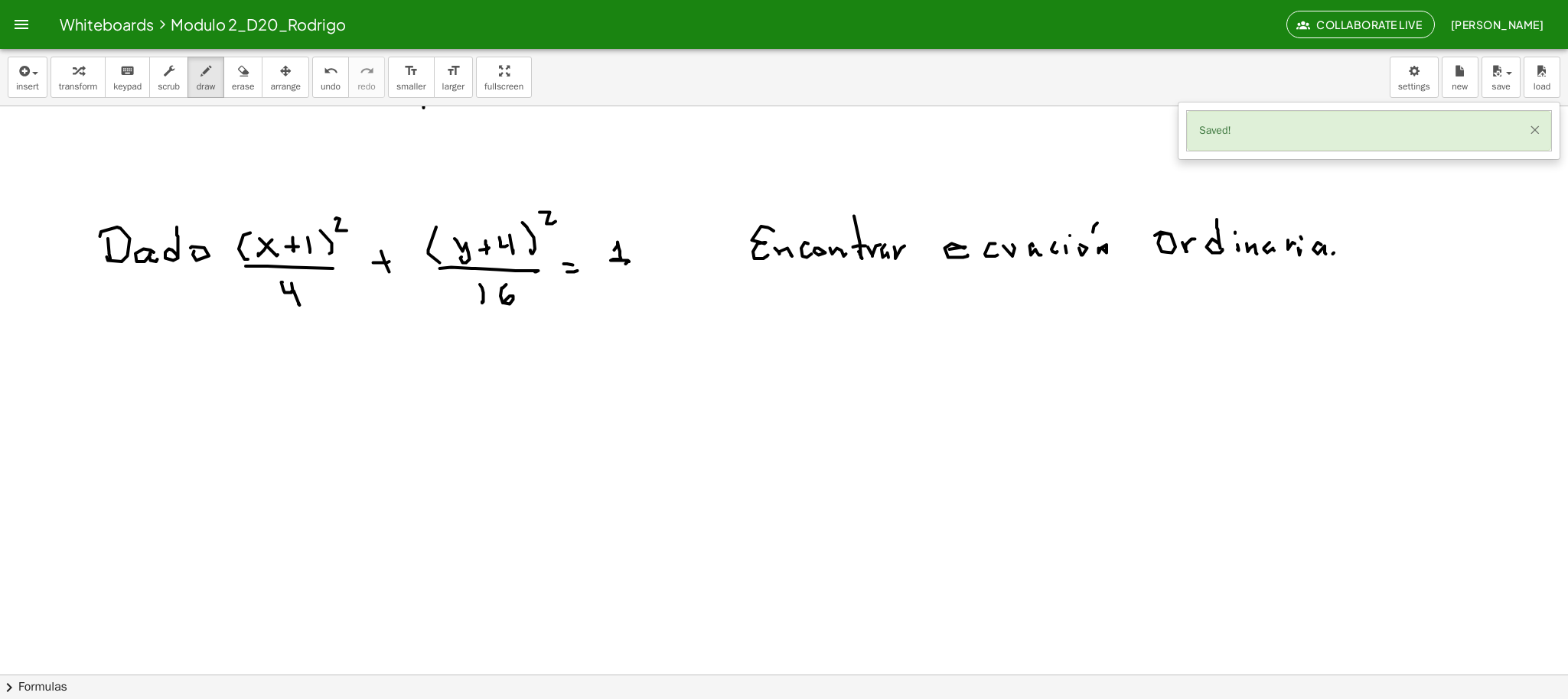 click on "×" at bounding box center [1534, 129] 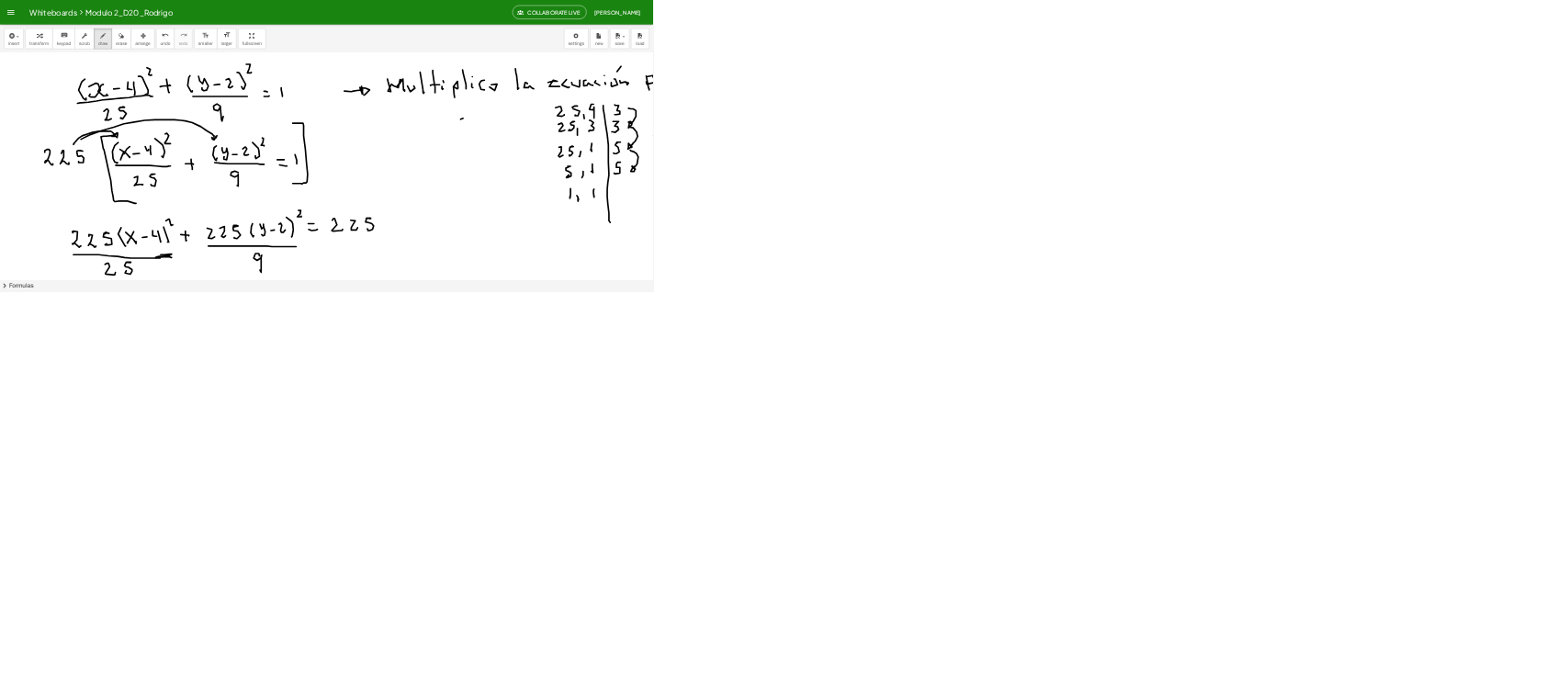 scroll, scrollTop: 4835, scrollLeft: 0, axis: vertical 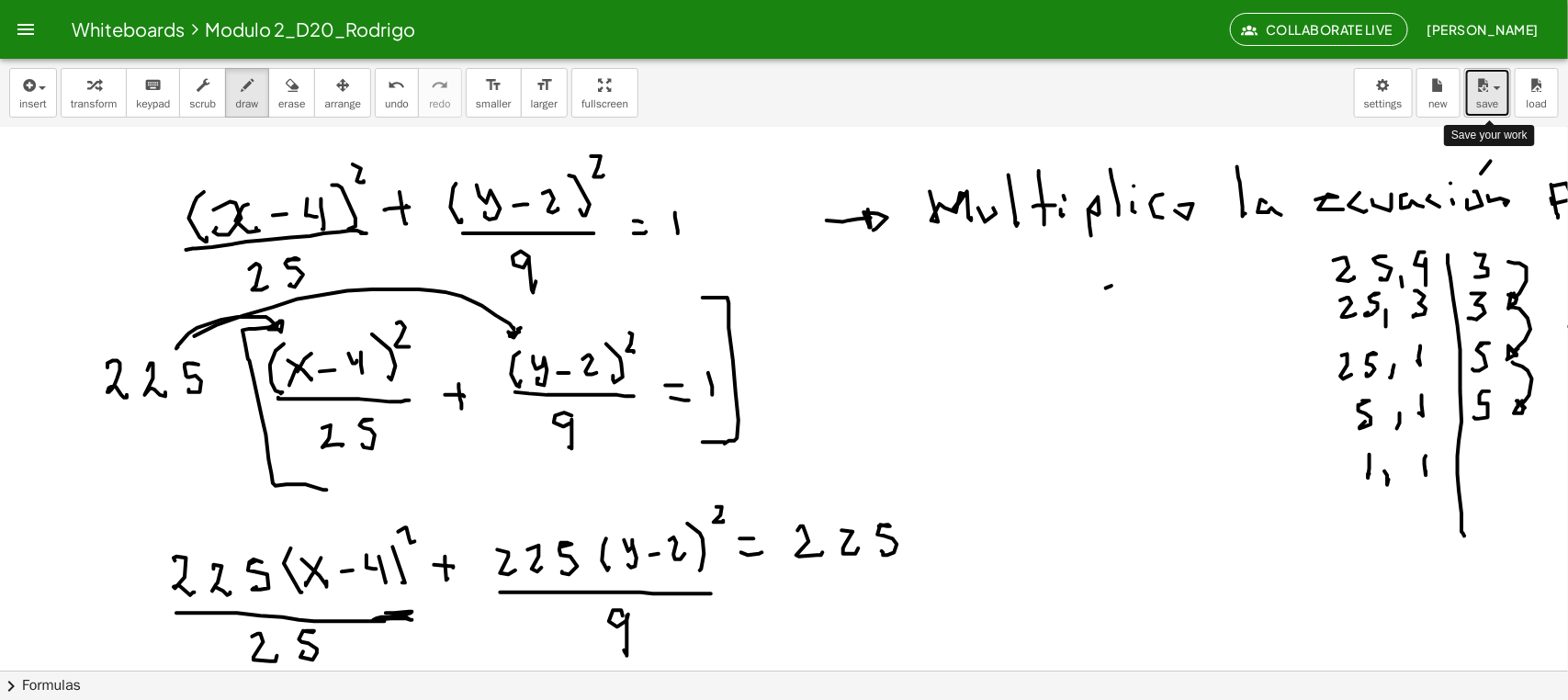 click at bounding box center (1483, 85) 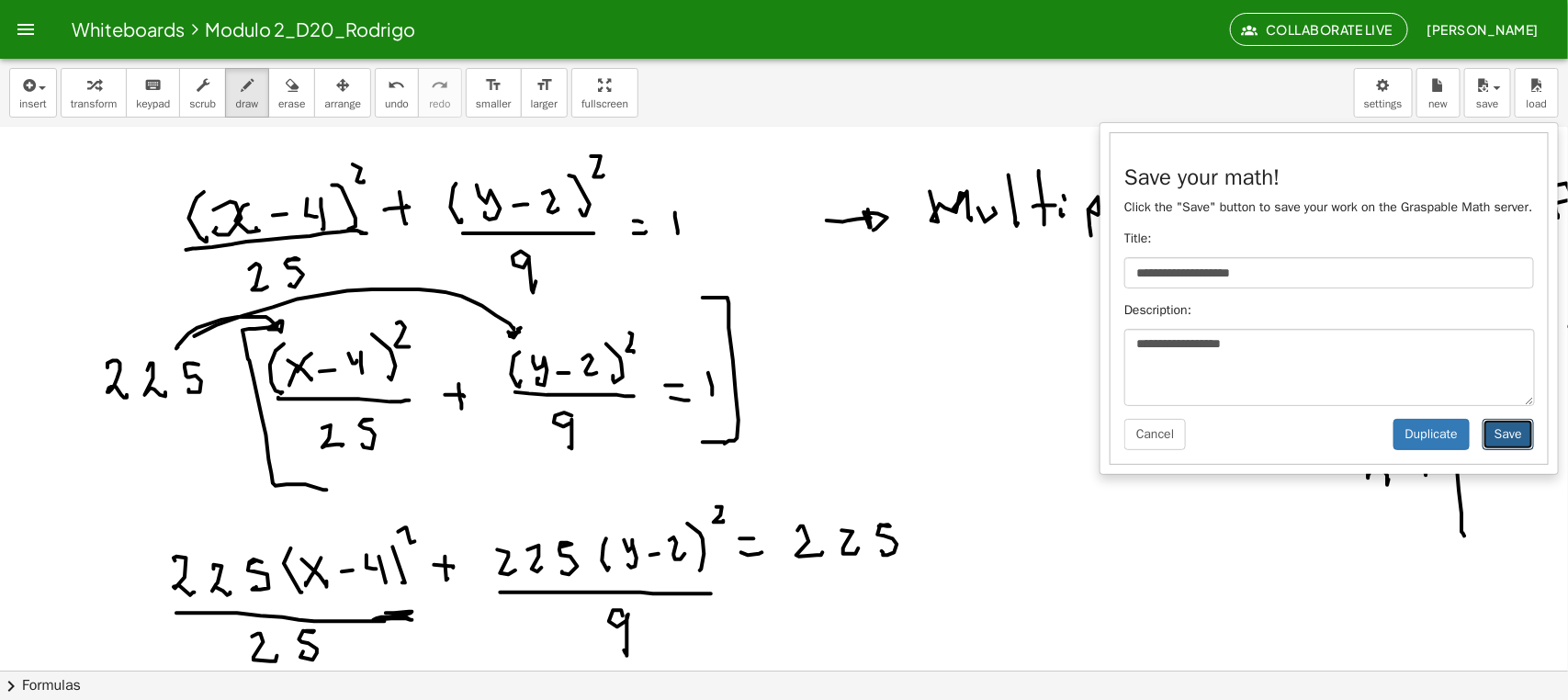 click on "Save" at bounding box center (1508, 435) 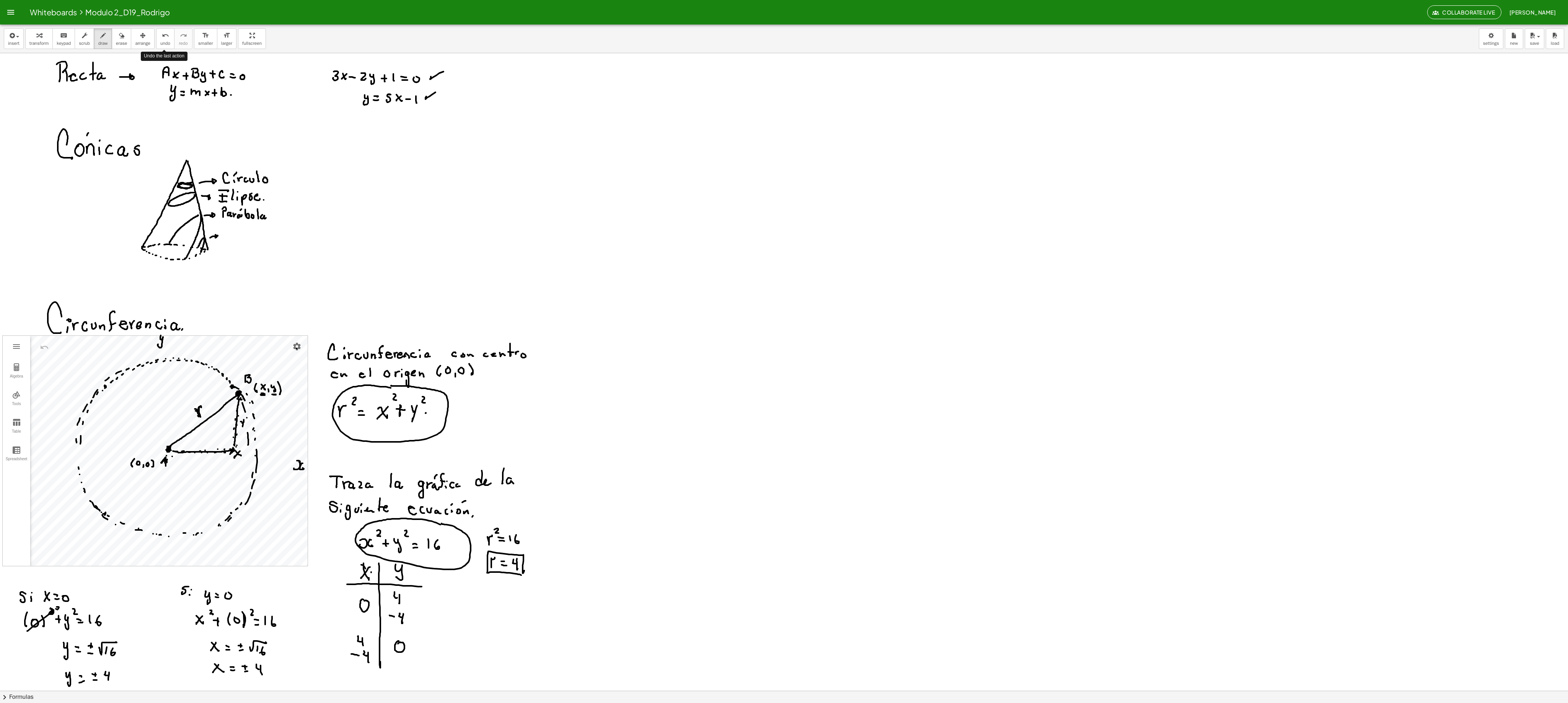scroll, scrollTop: 0, scrollLeft: 0, axis: both 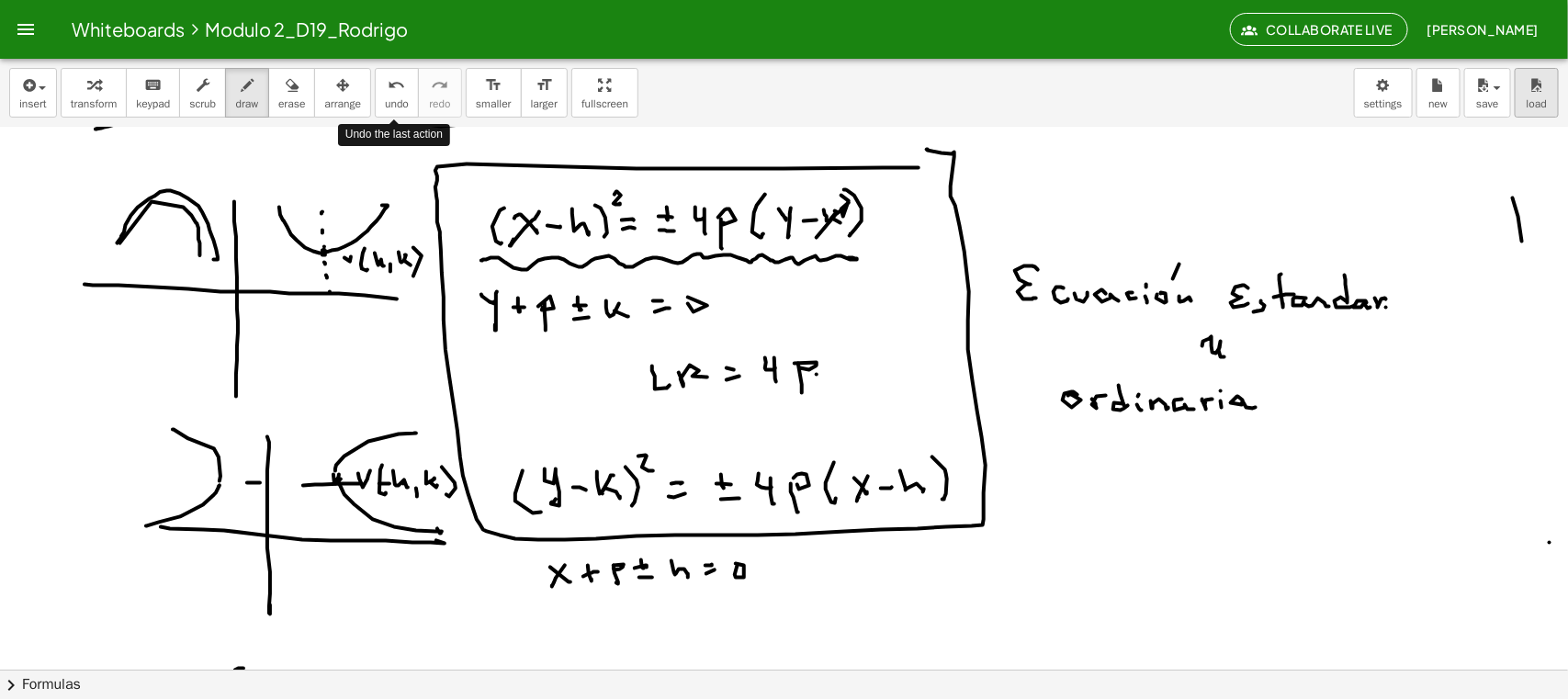 click at bounding box center (1537, 85) 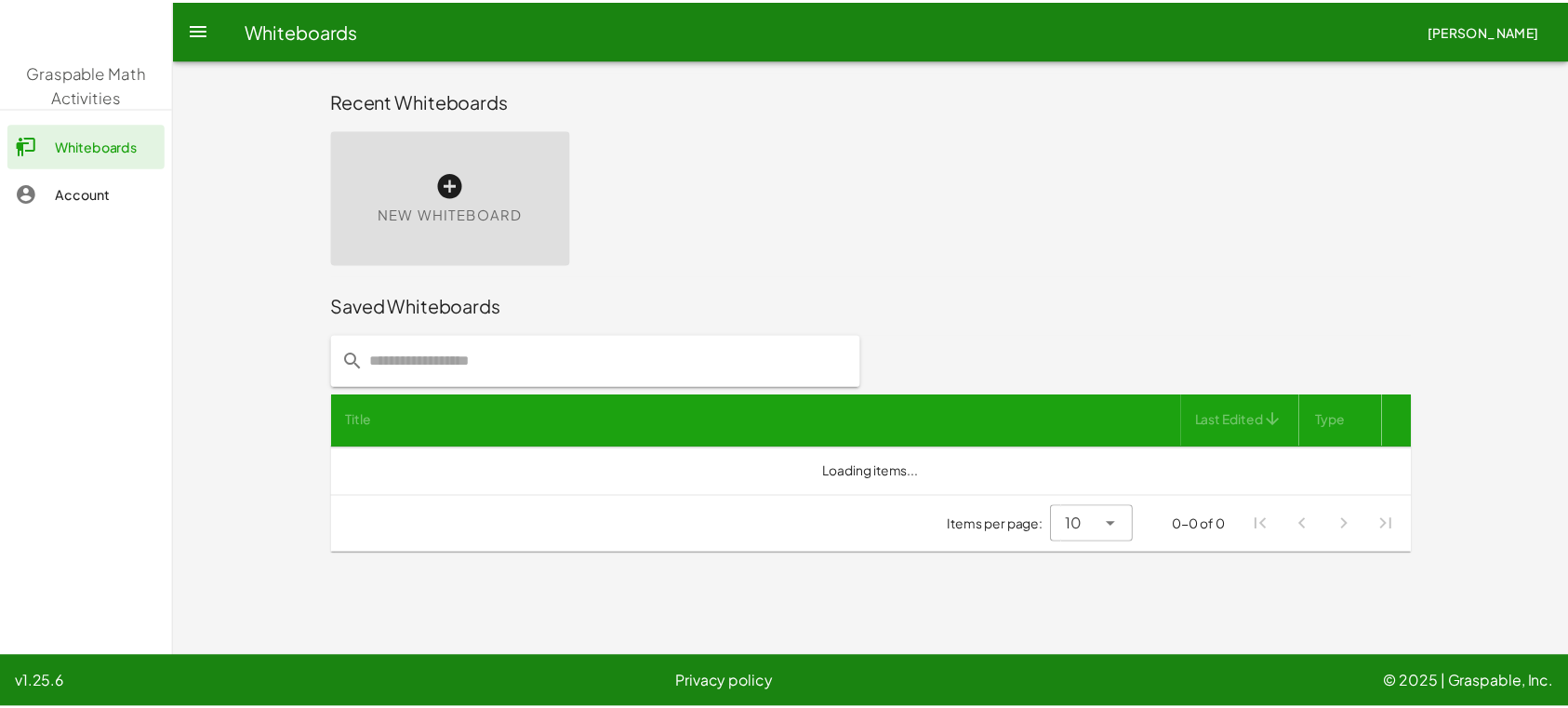 scroll, scrollTop: 0, scrollLeft: 0, axis: both 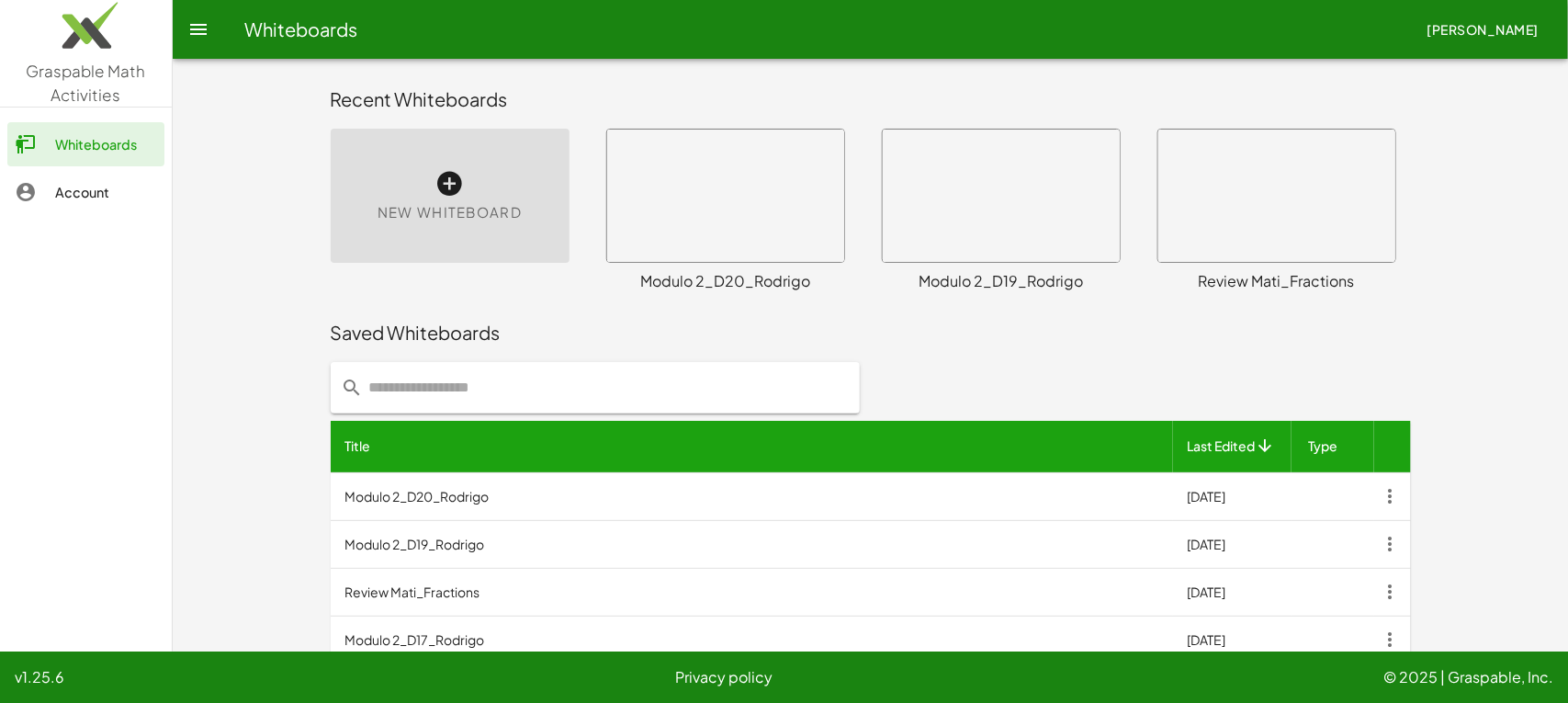 click 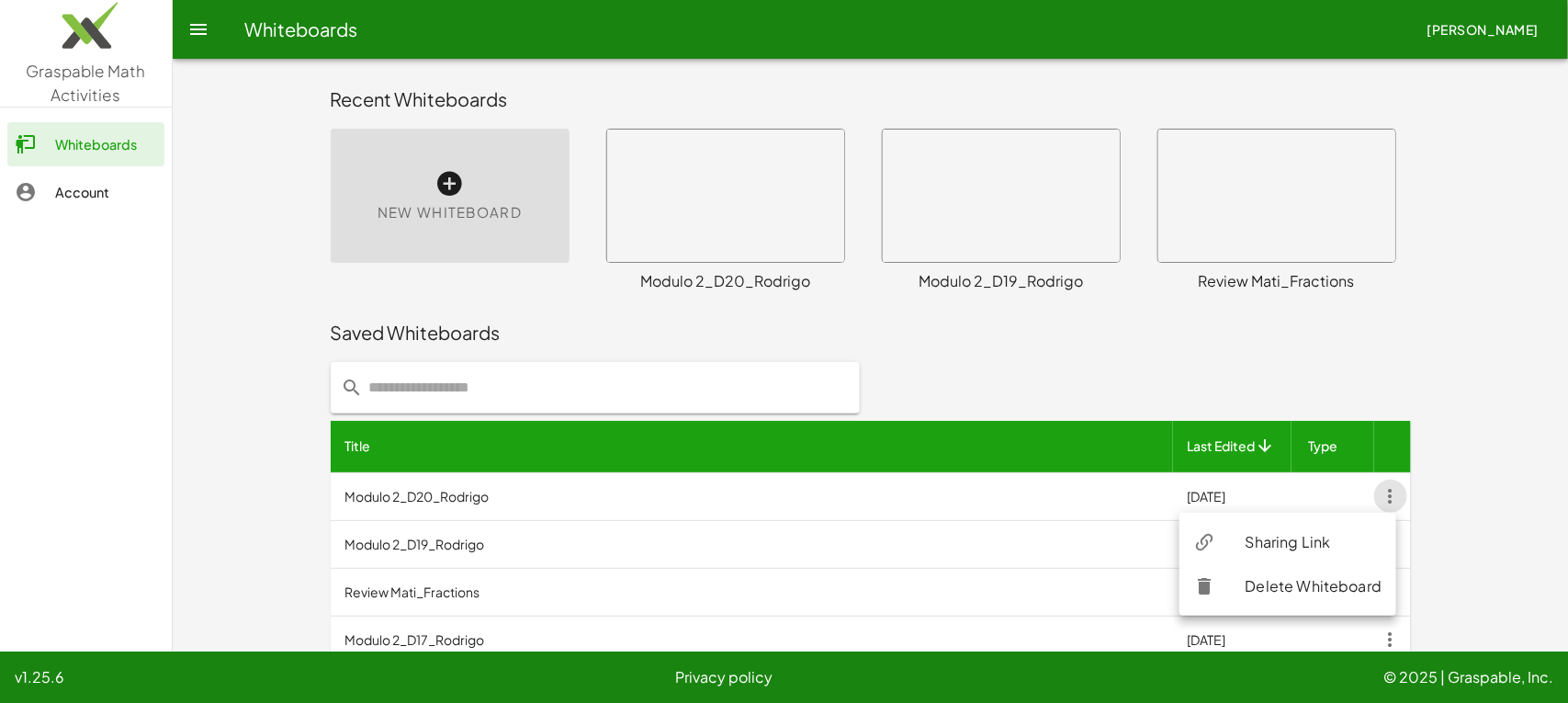 click at bounding box center (1333, 544) 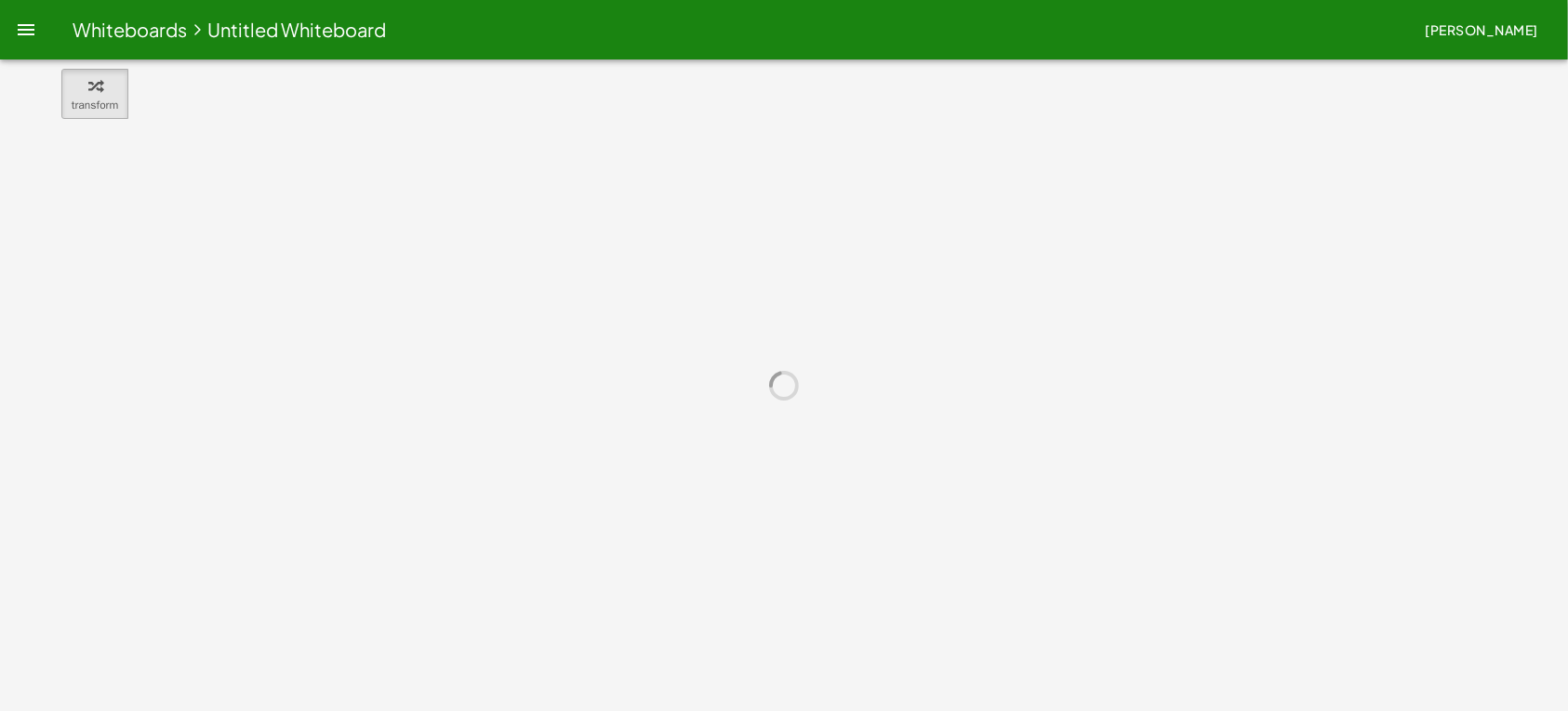 click at bounding box center (784, 385) 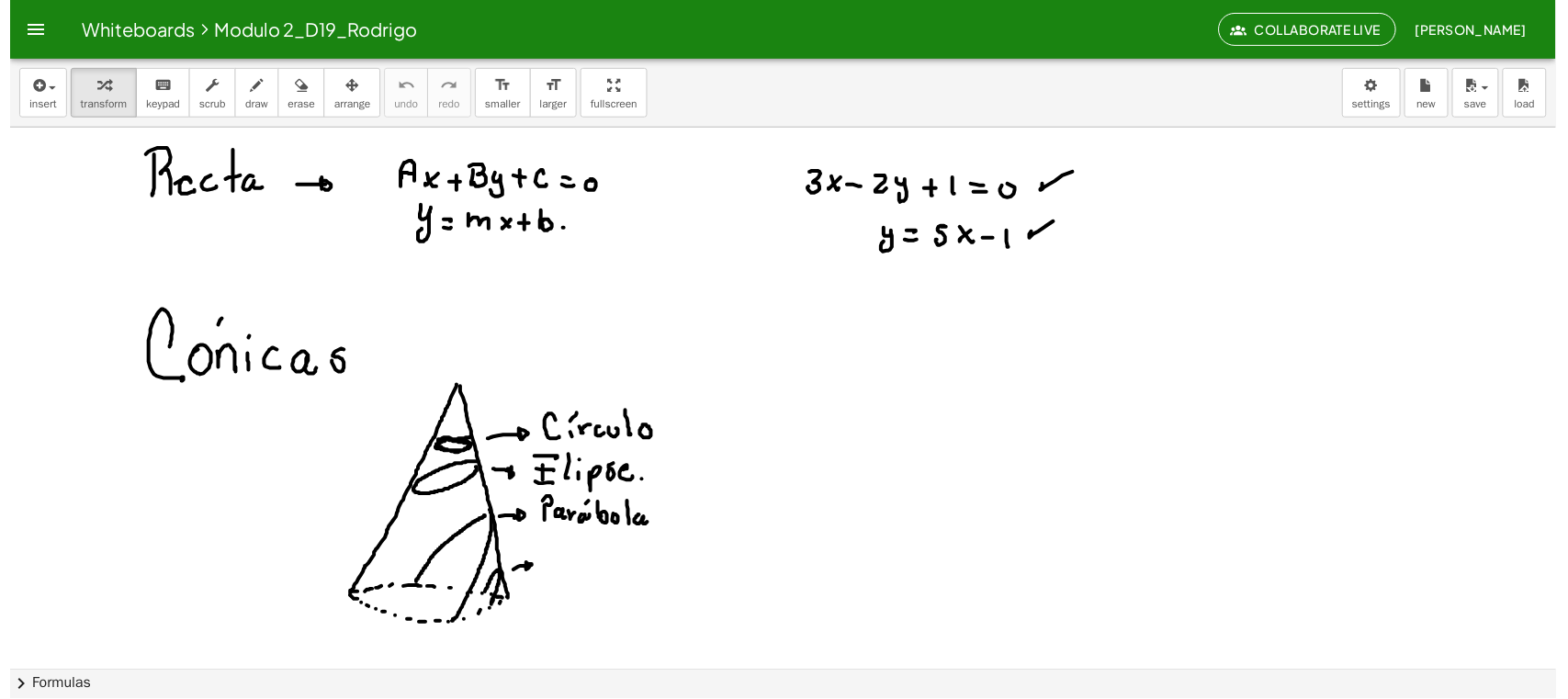 scroll, scrollTop: 21495, scrollLeft: 0, axis: vertical 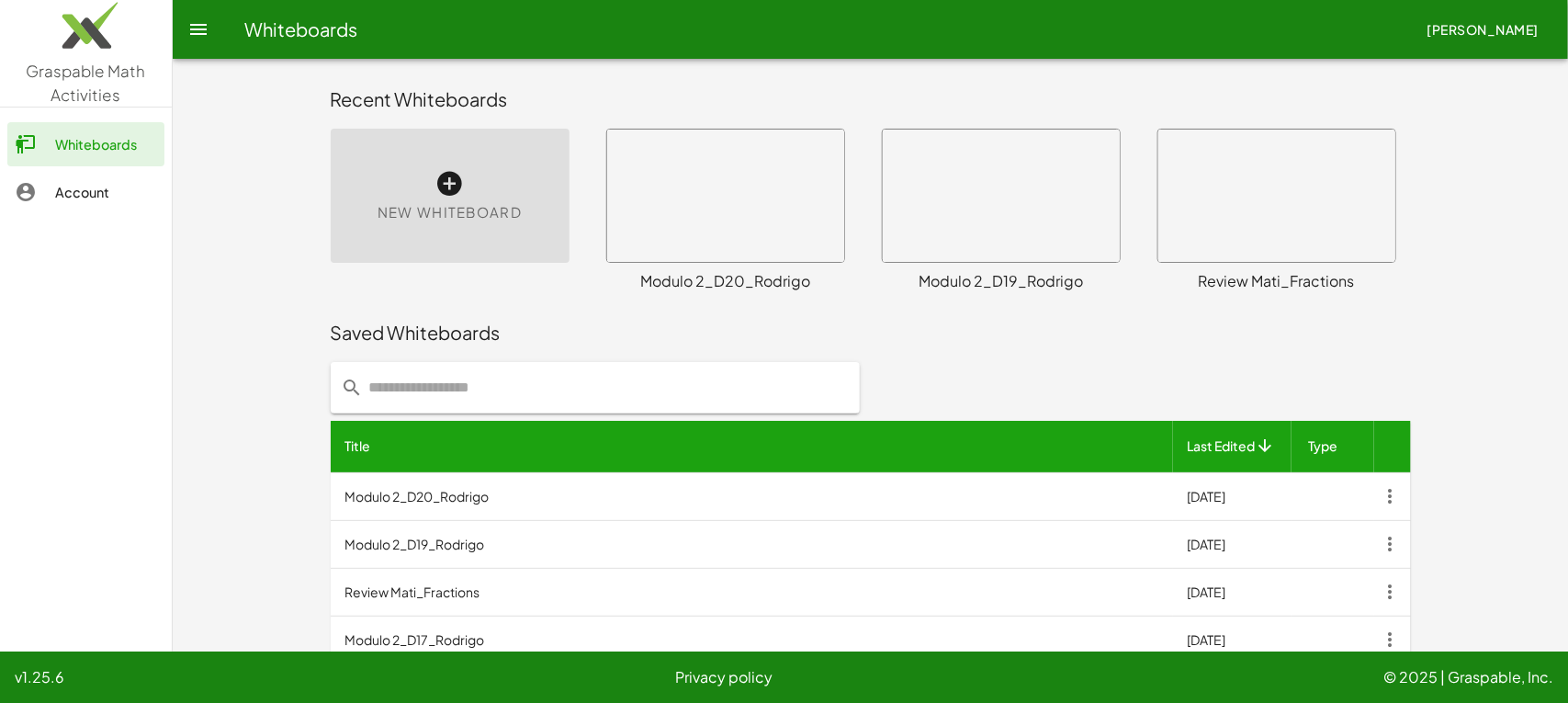 click 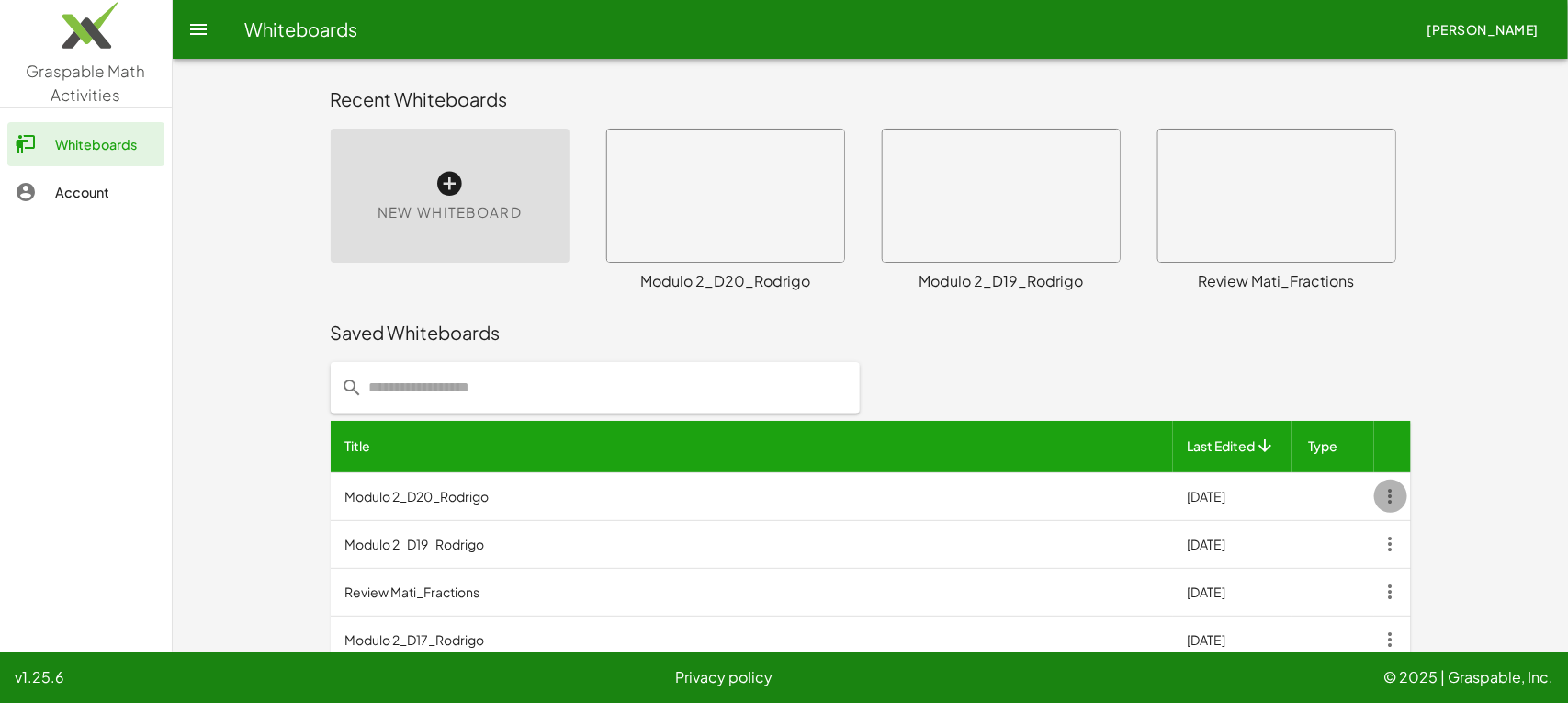 click at bounding box center [1333, 544] 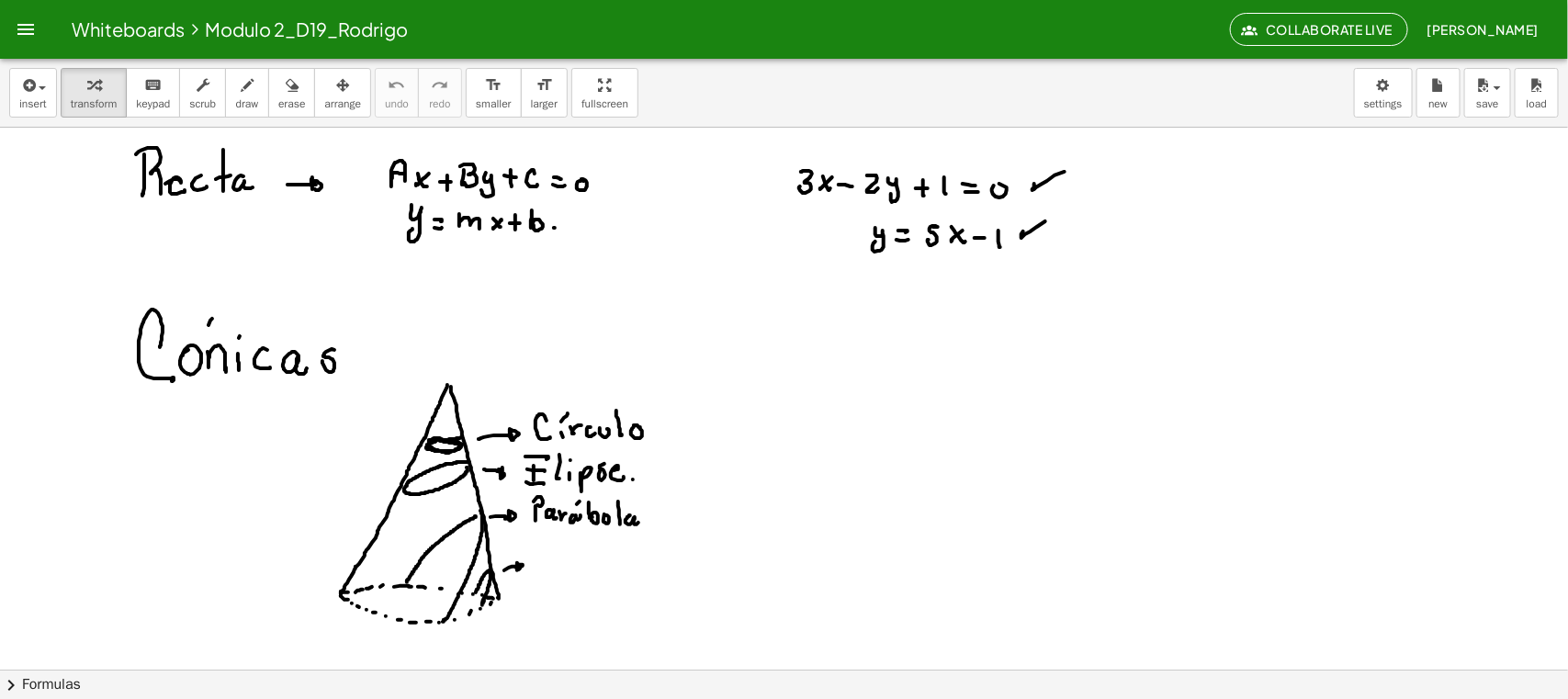 scroll, scrollTop: 21496, scrollLeft: 0, axis: vertical 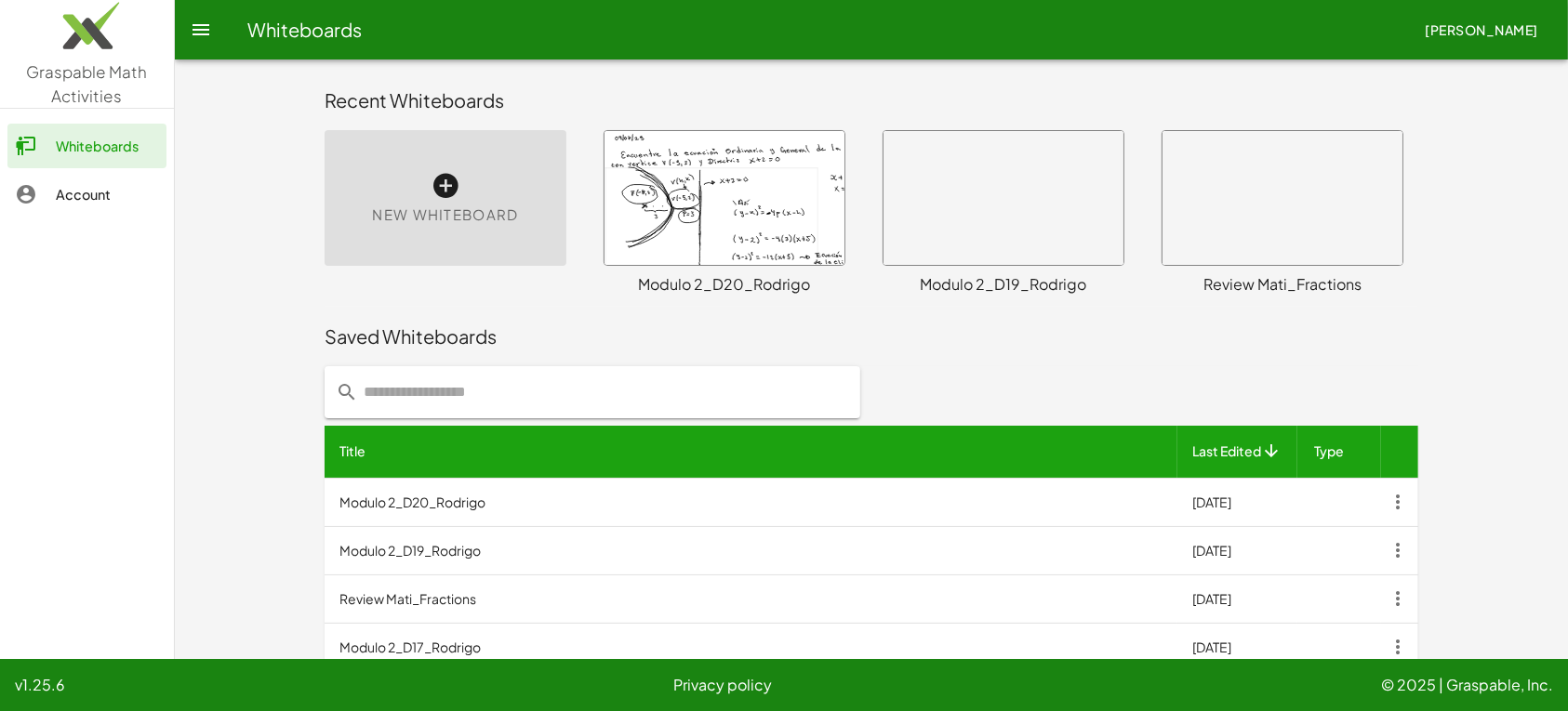 click 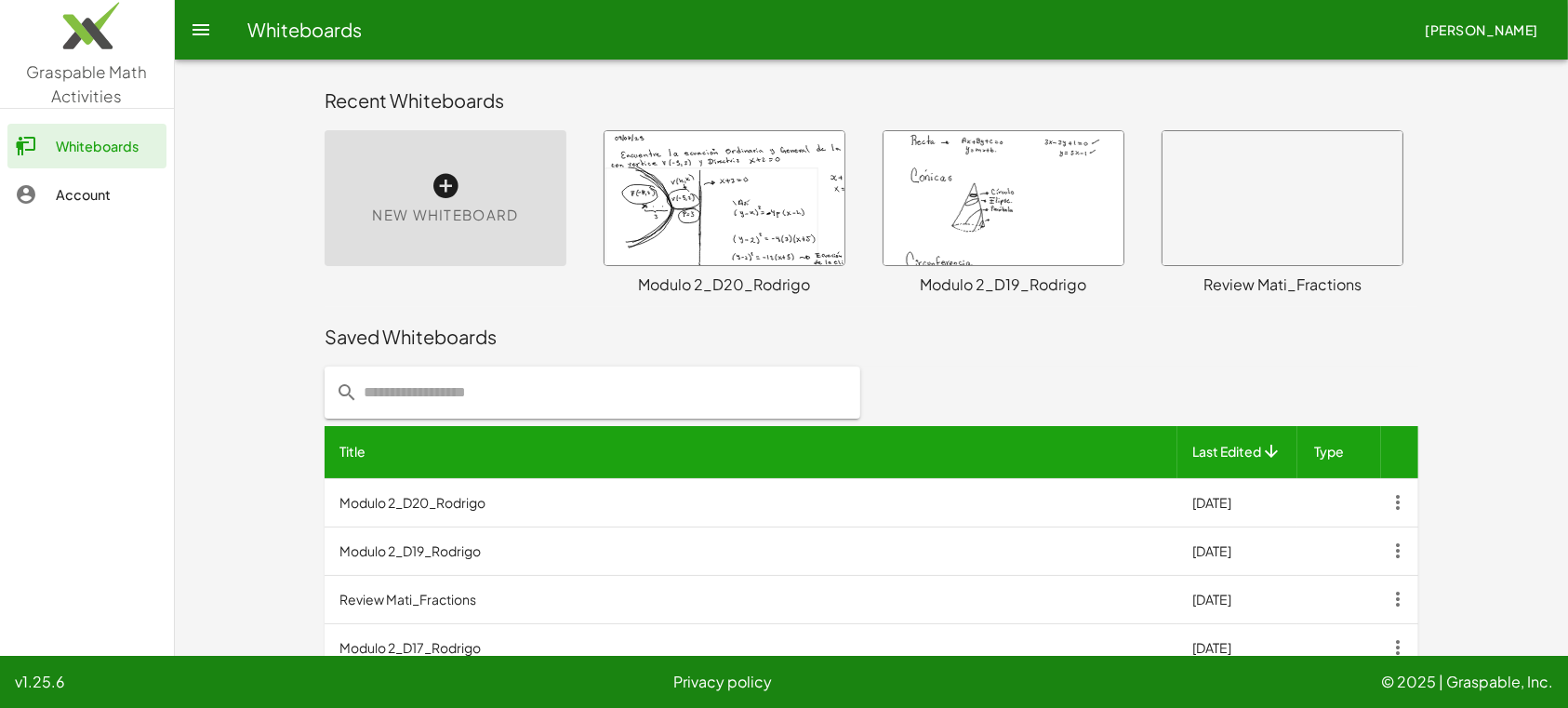 click 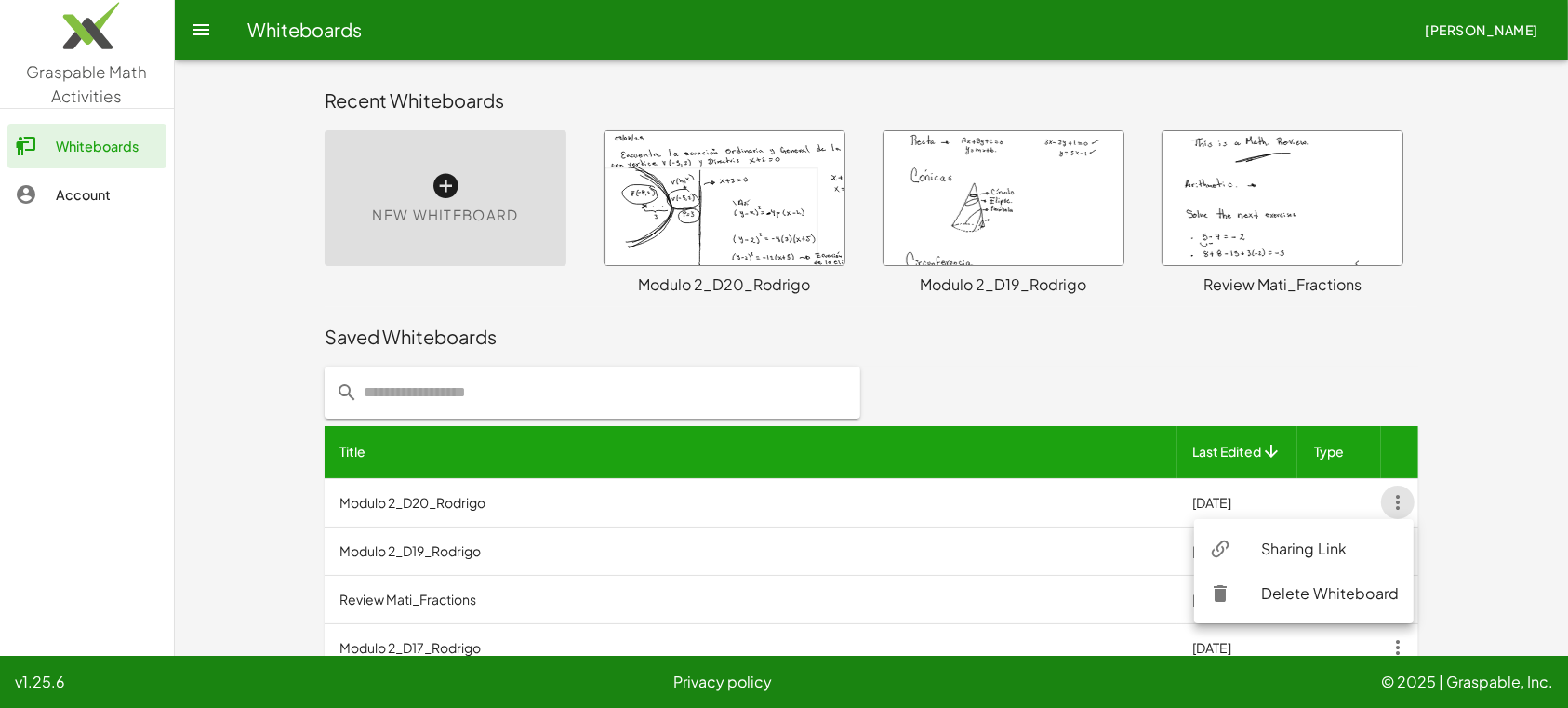 click 